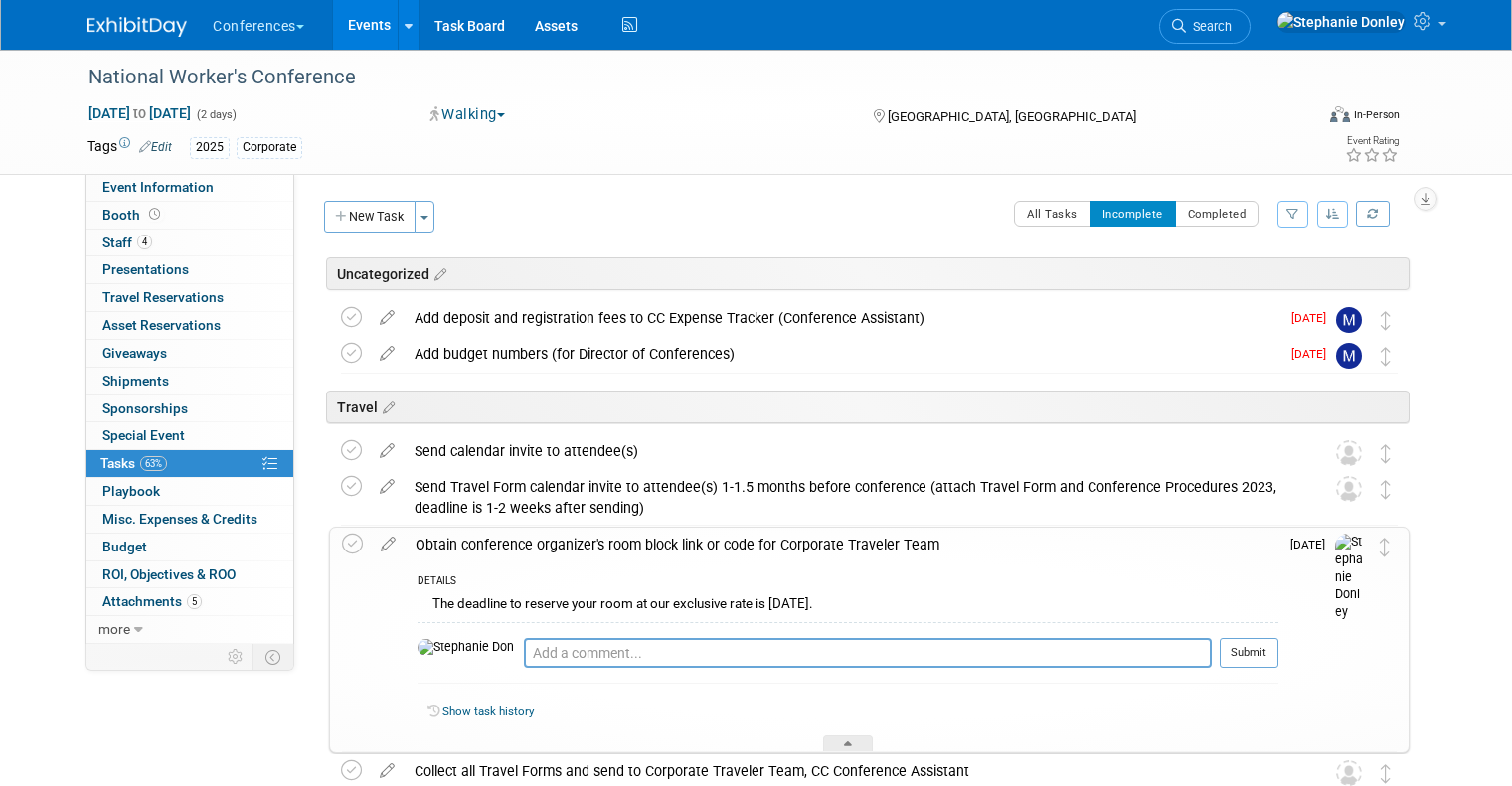 scroll, scrollTop: 170, scrollLeft: 0, axis: vertical 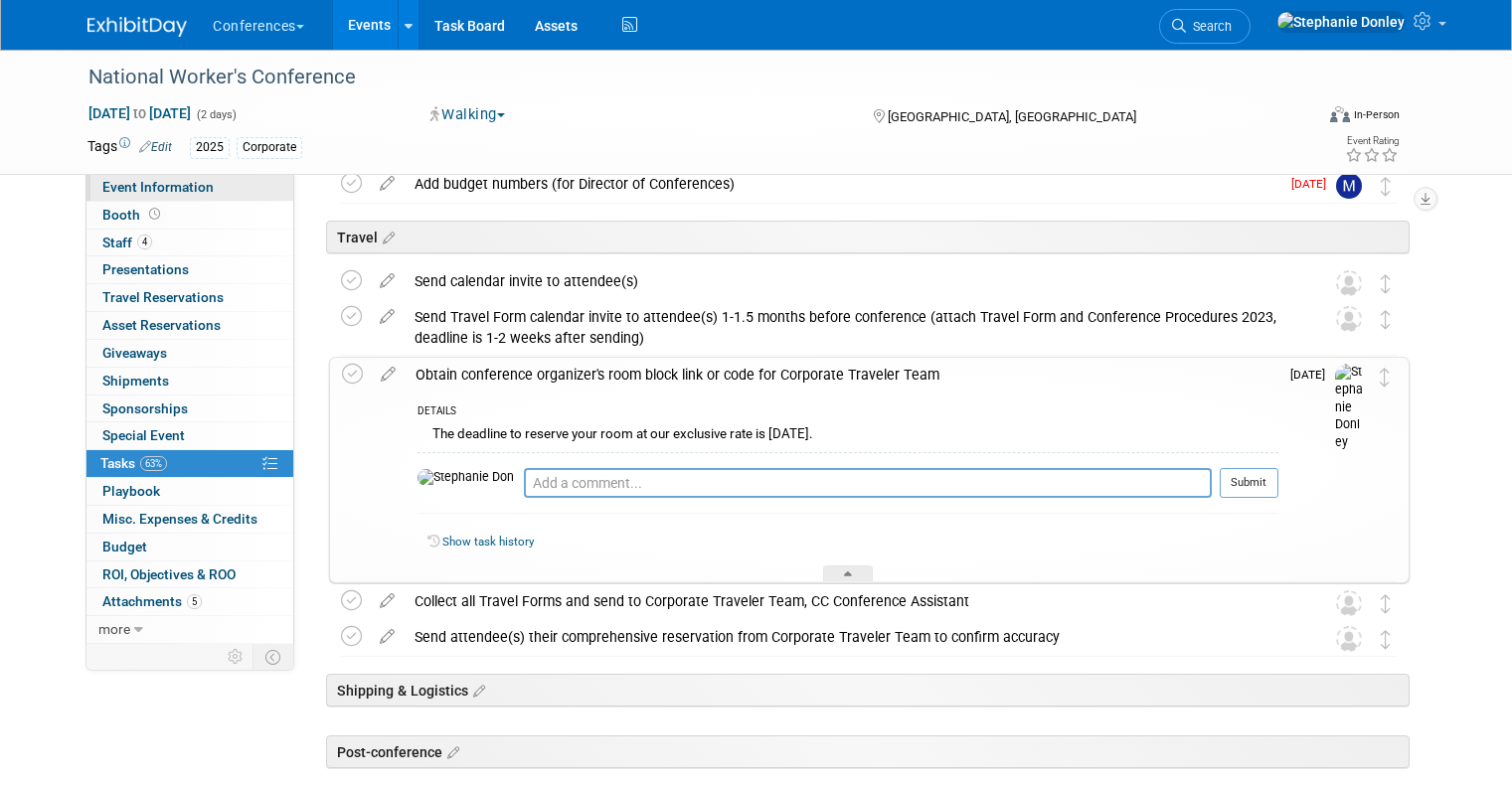 click on "Event Information" at bounding box center [158, 187] 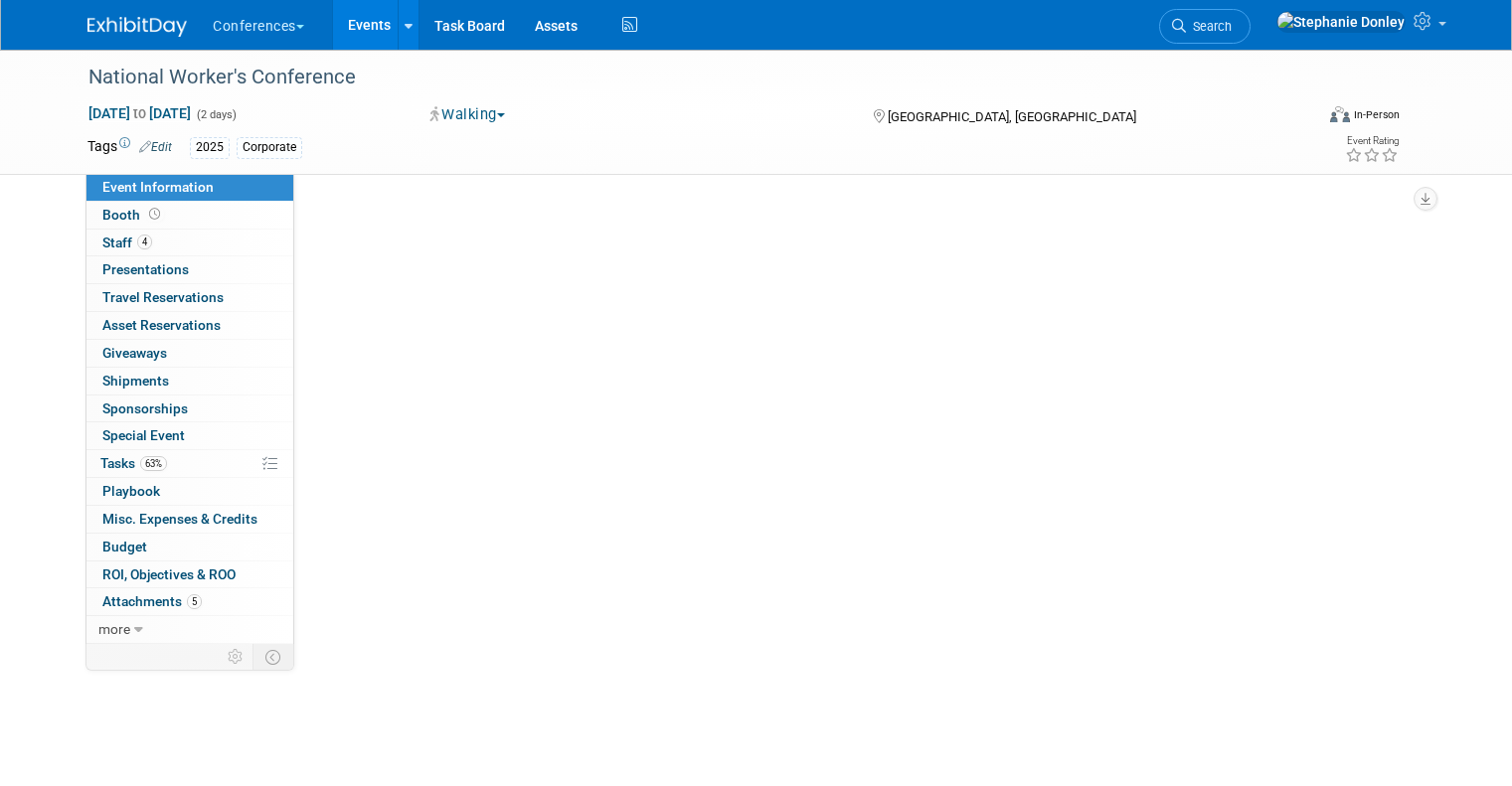 scroll, scrollTop: 0, scrollLeft: 0, axis: both 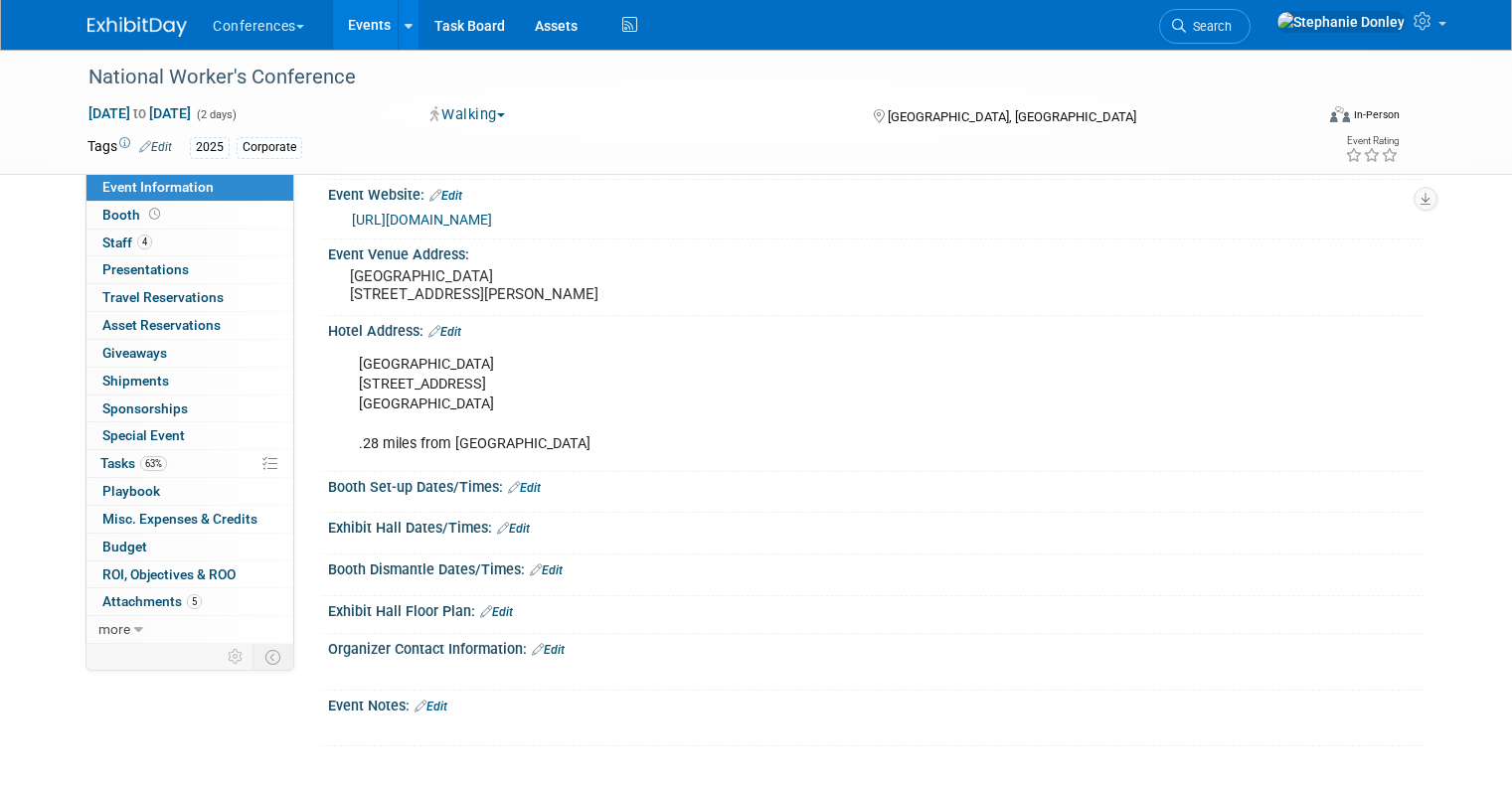 click on "Edit" at bounding box center (430, 707) 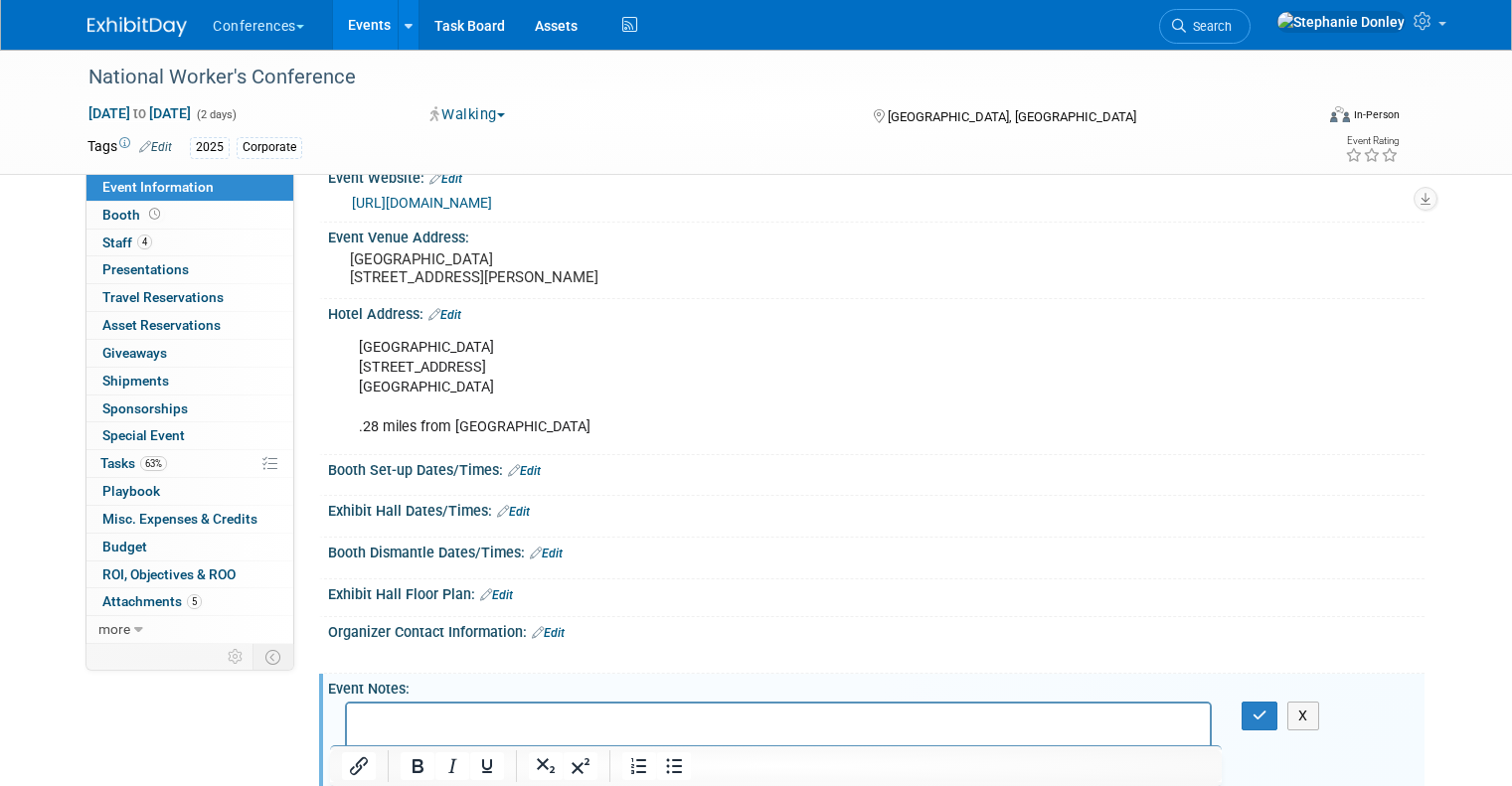 scroll, scrollTop: 0, scrollLeft: 0, axis: both 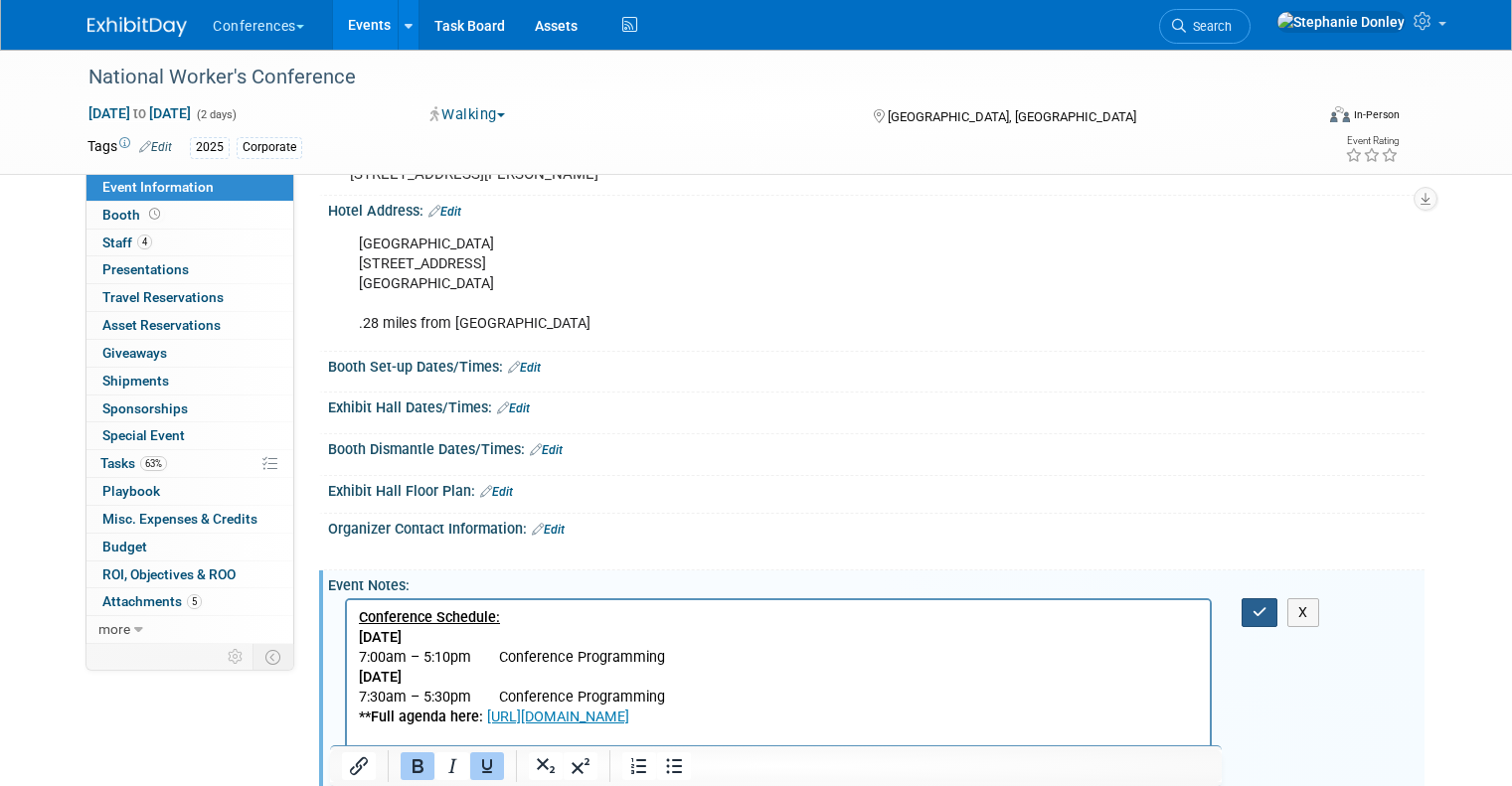 click at bounding box center [1260, 612] 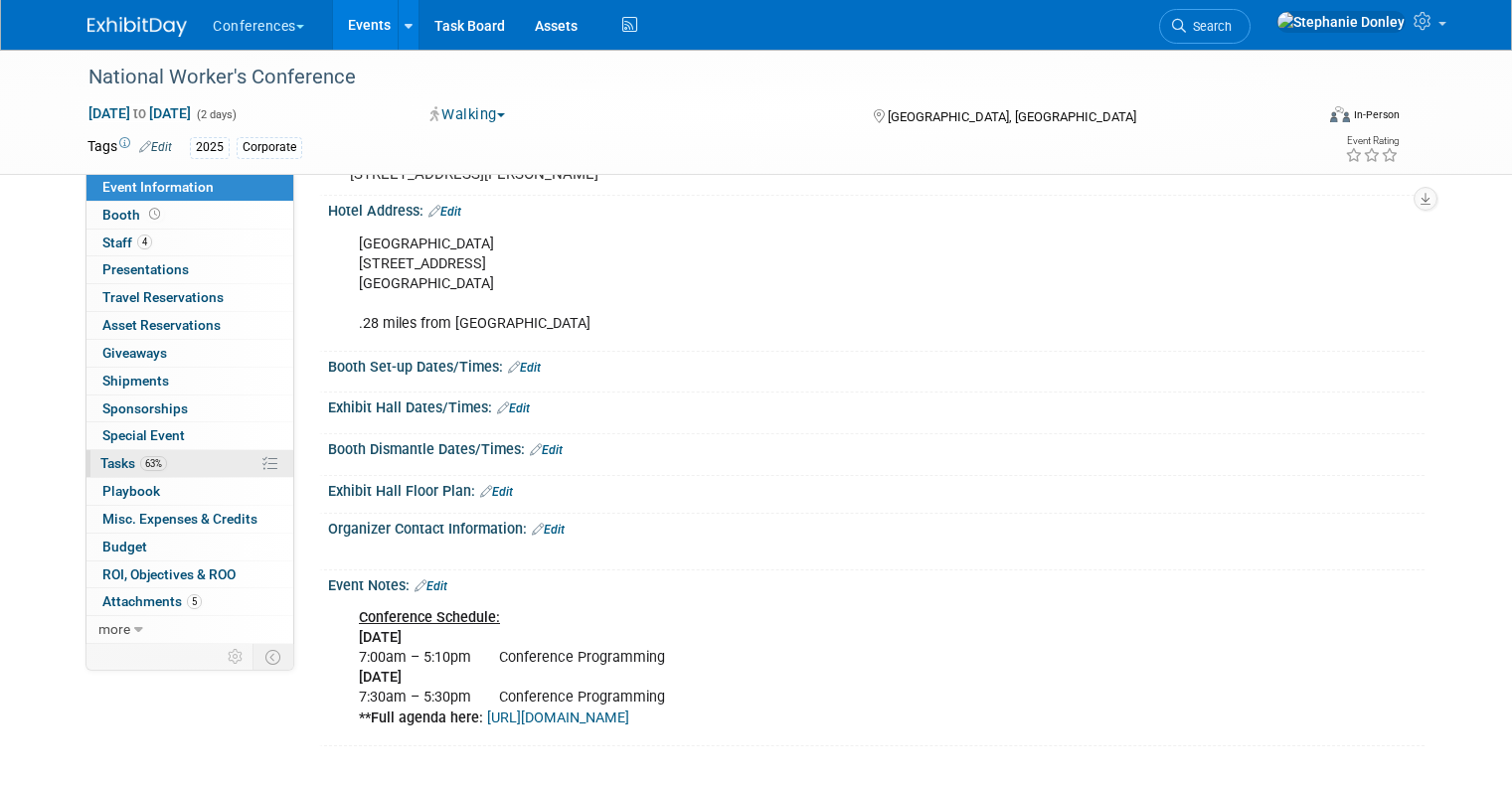 click on "63%
Tasks 63%" at bounding box center [190, 463] 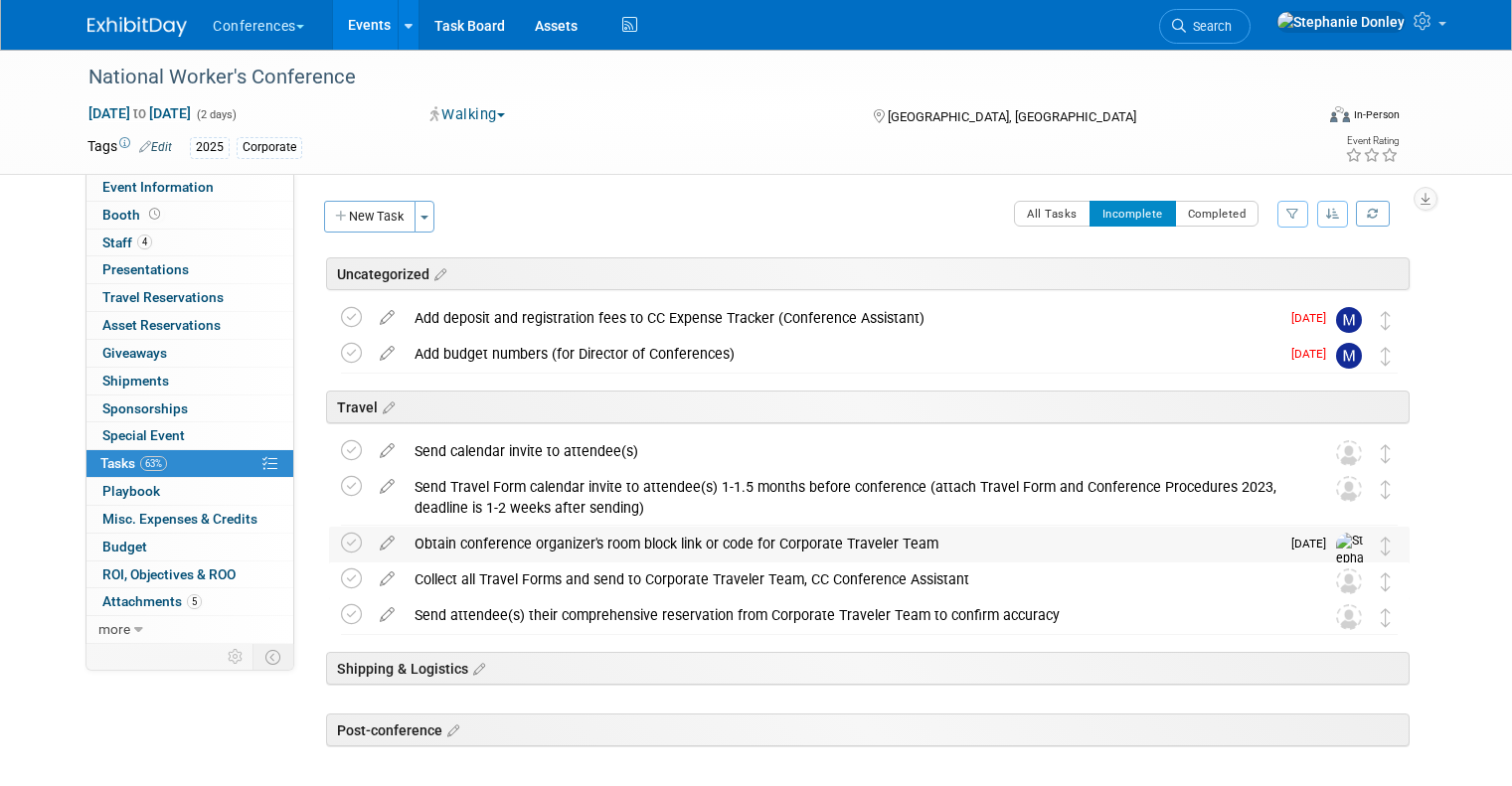 click on "Obtain conference organizer's room block link or code for Corporate Traveler Team" at bounding box center [842, 544] 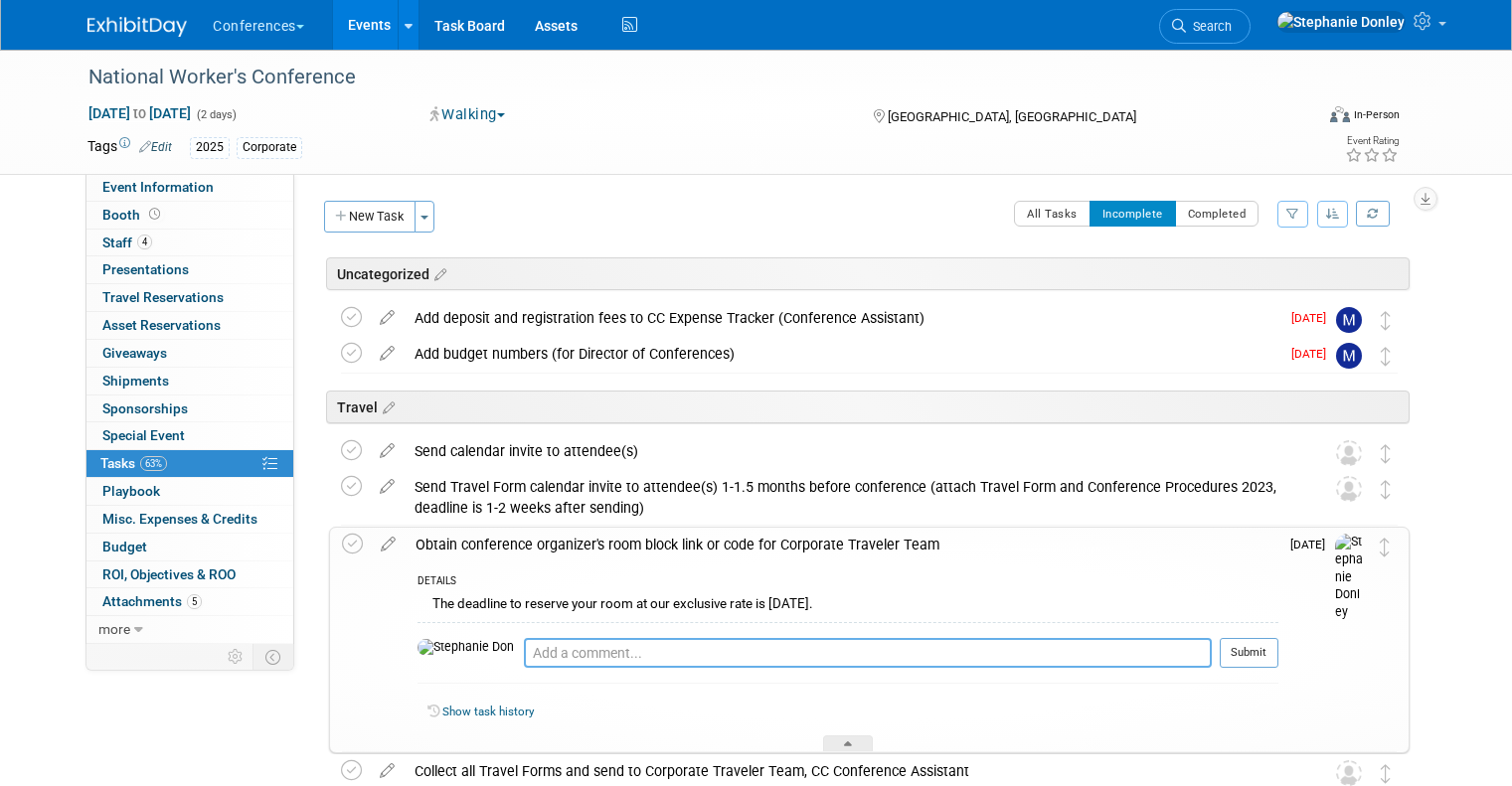 click at bounding box center [868, 653] 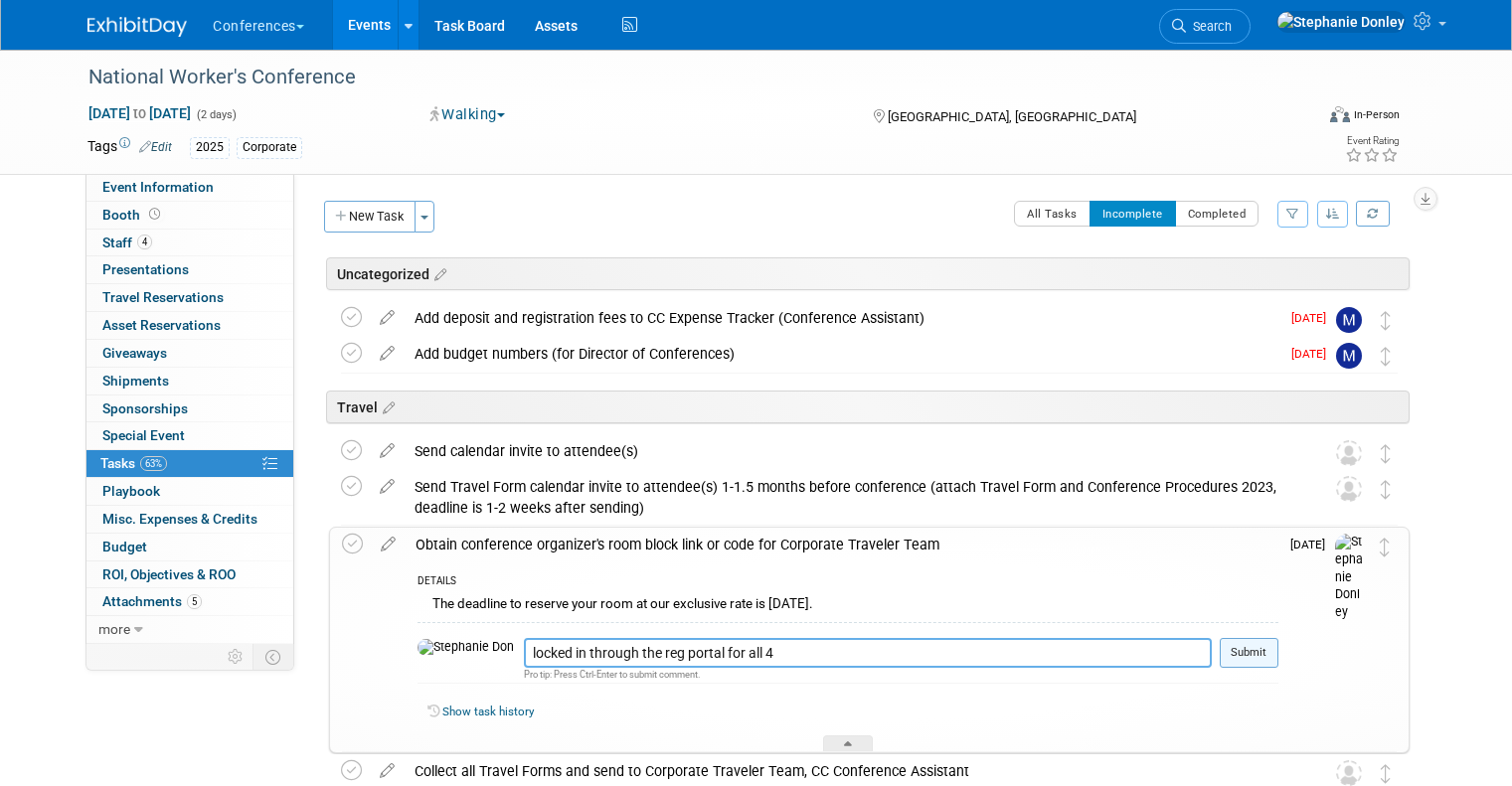 type on "locked in through the reg portal for all 4" 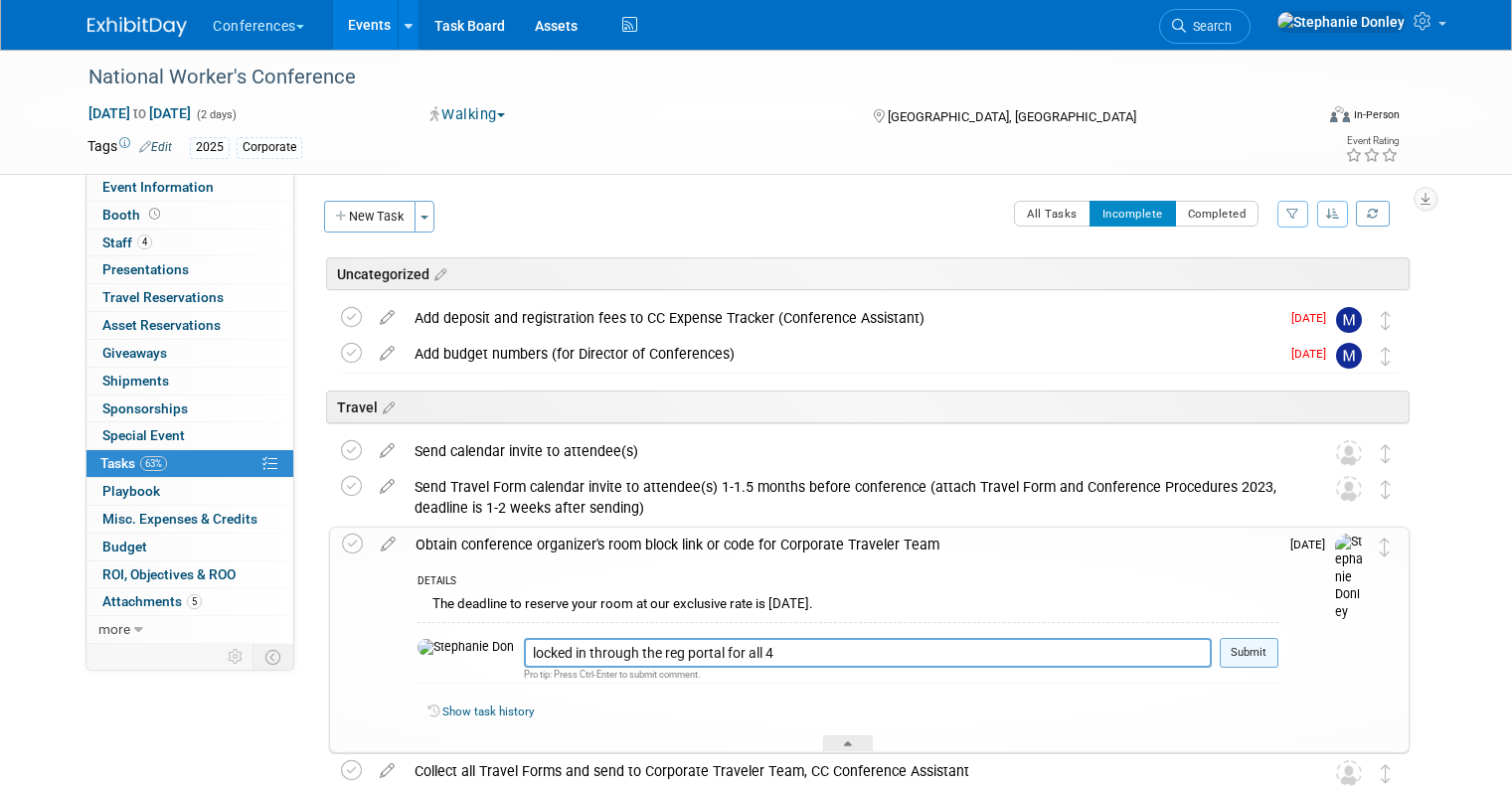 click on "Submit" at bounding box center [1249, 653] 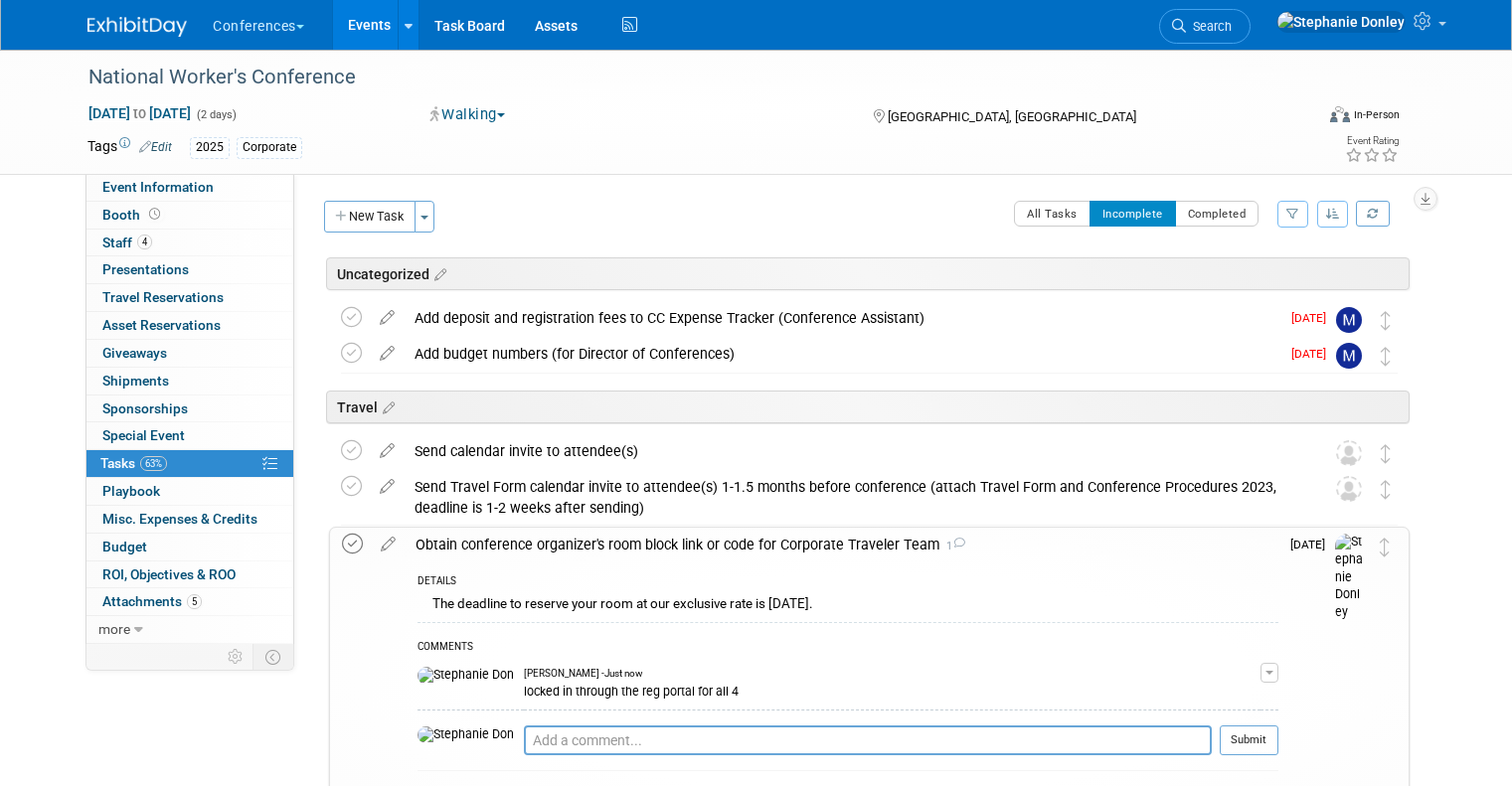 click at bounding box center [352, 544] 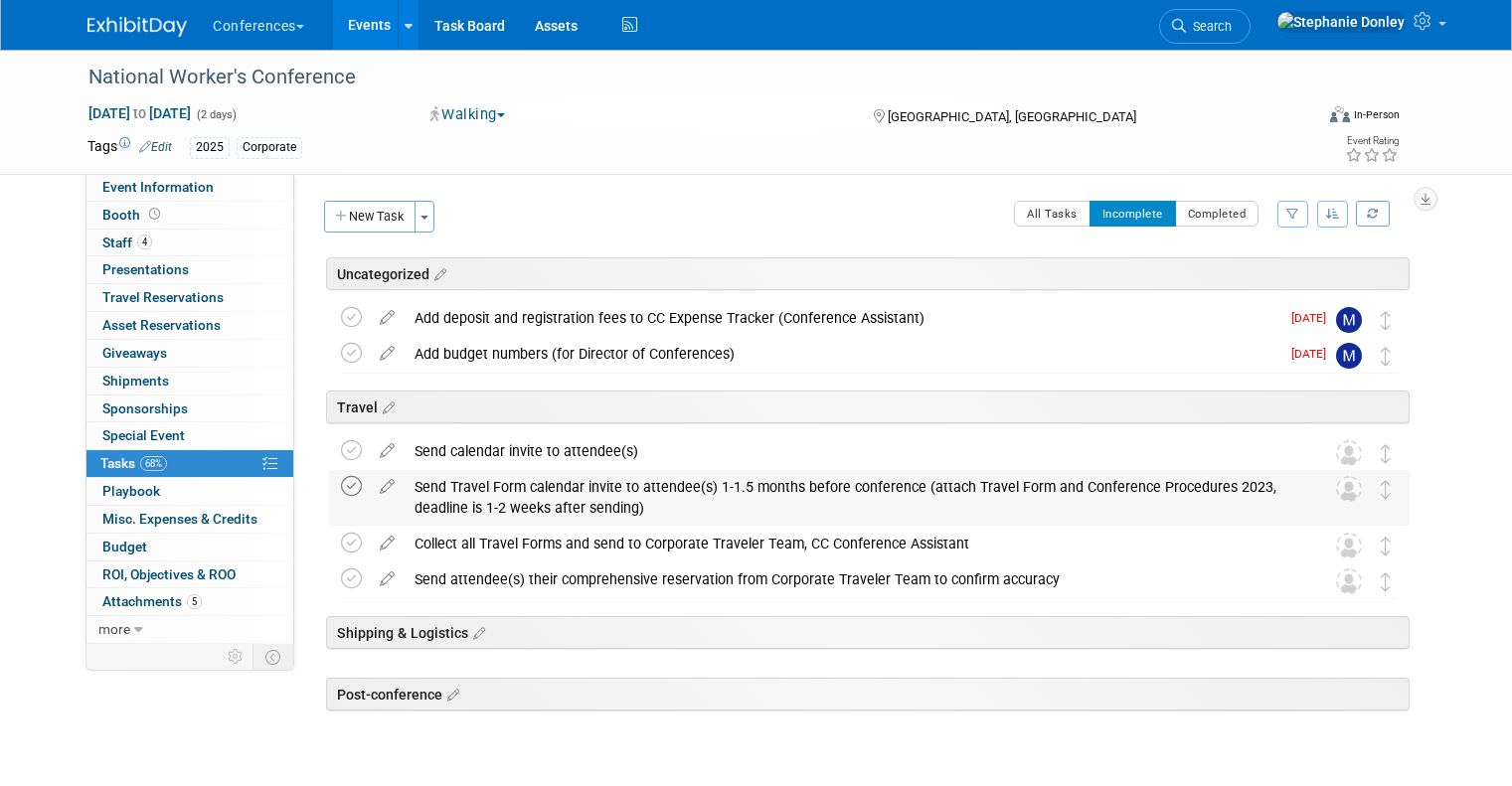 click at bounding box center [351, 486] 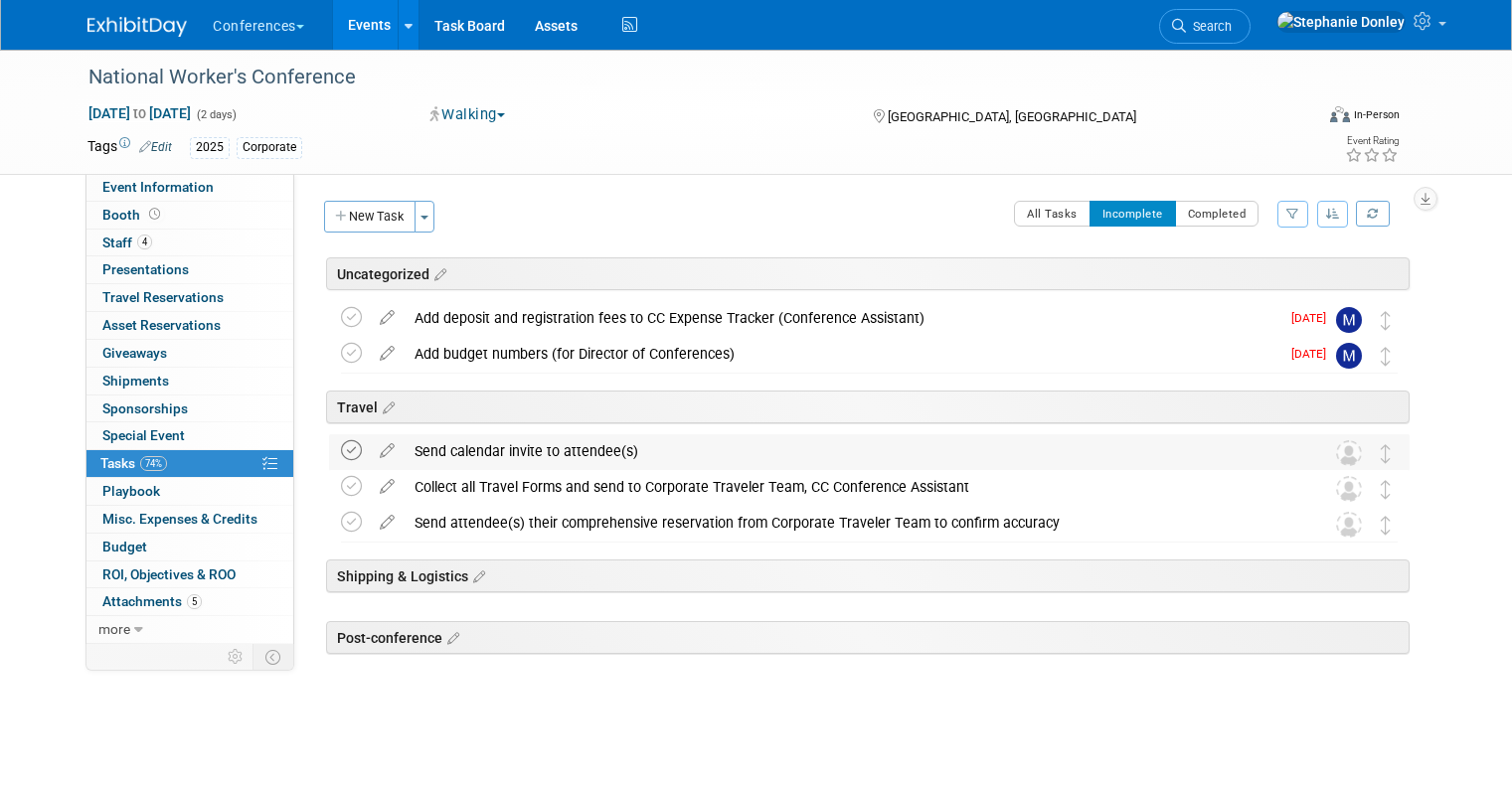 click at bounding box center [351, 450] 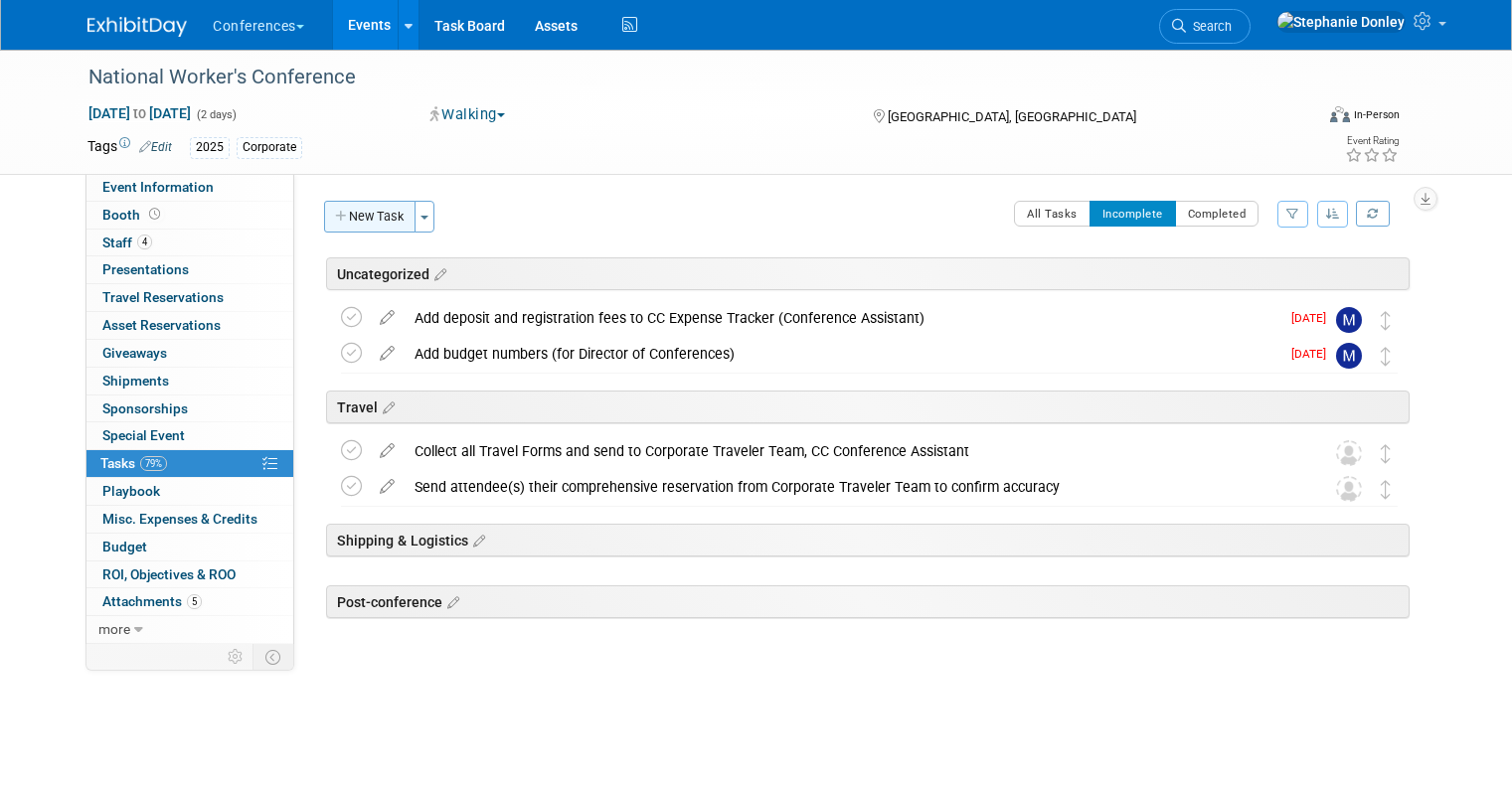 click on "New Task" at bounding box center (370, 217) 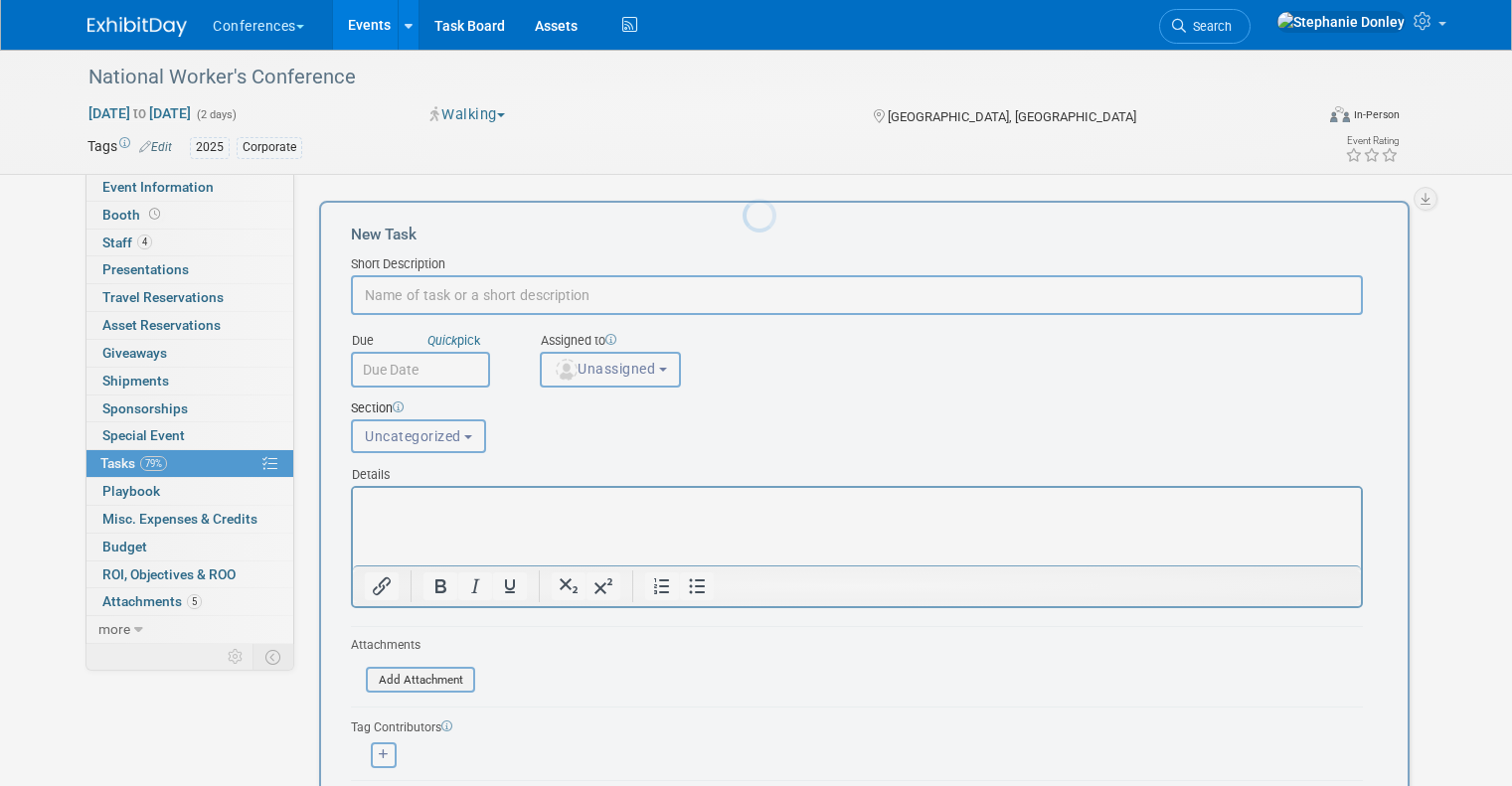 scroll, scrollTop: 0, scrollLeft: 0, axis: both 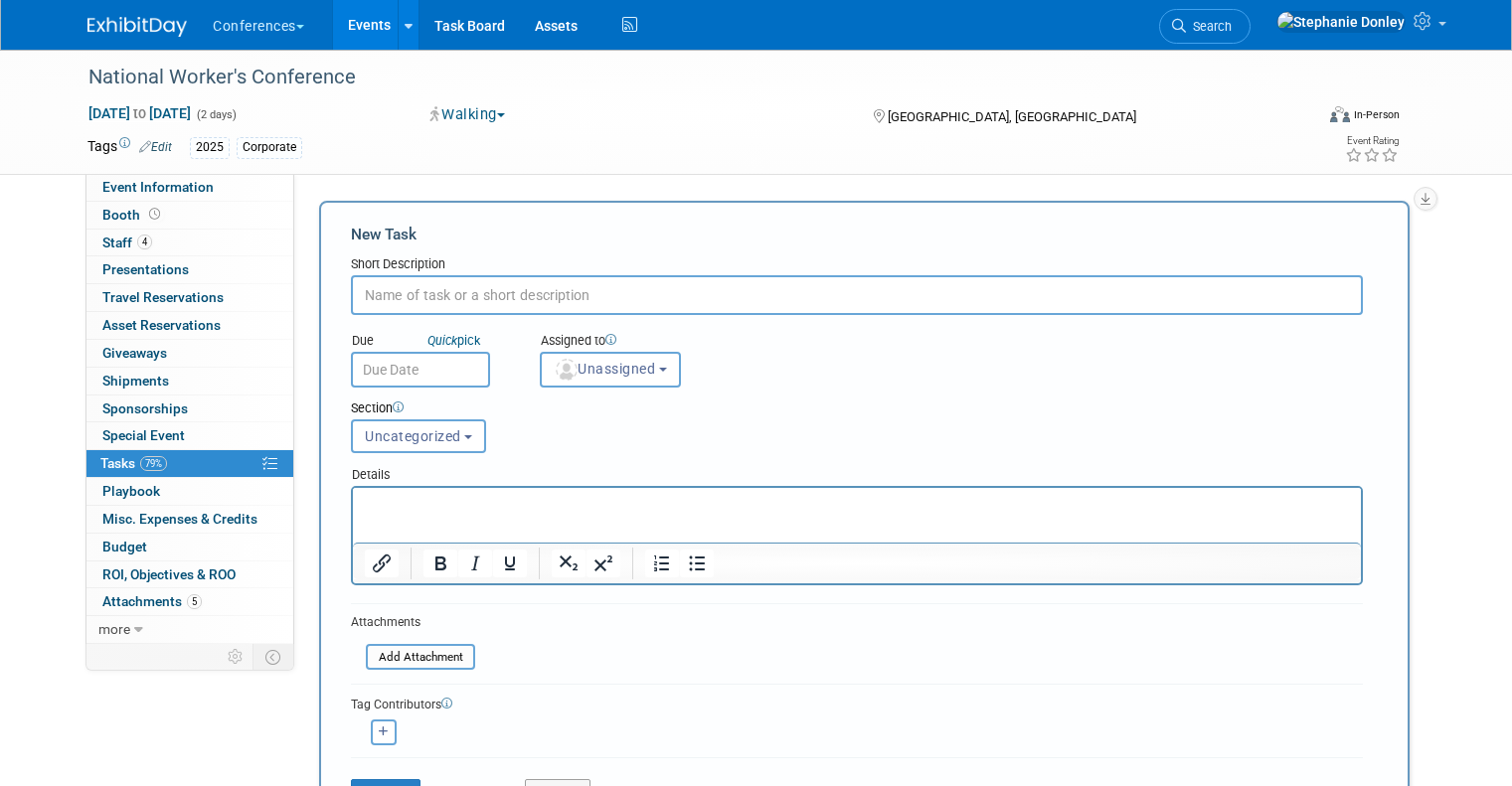 click at bounding box center [857, 295] 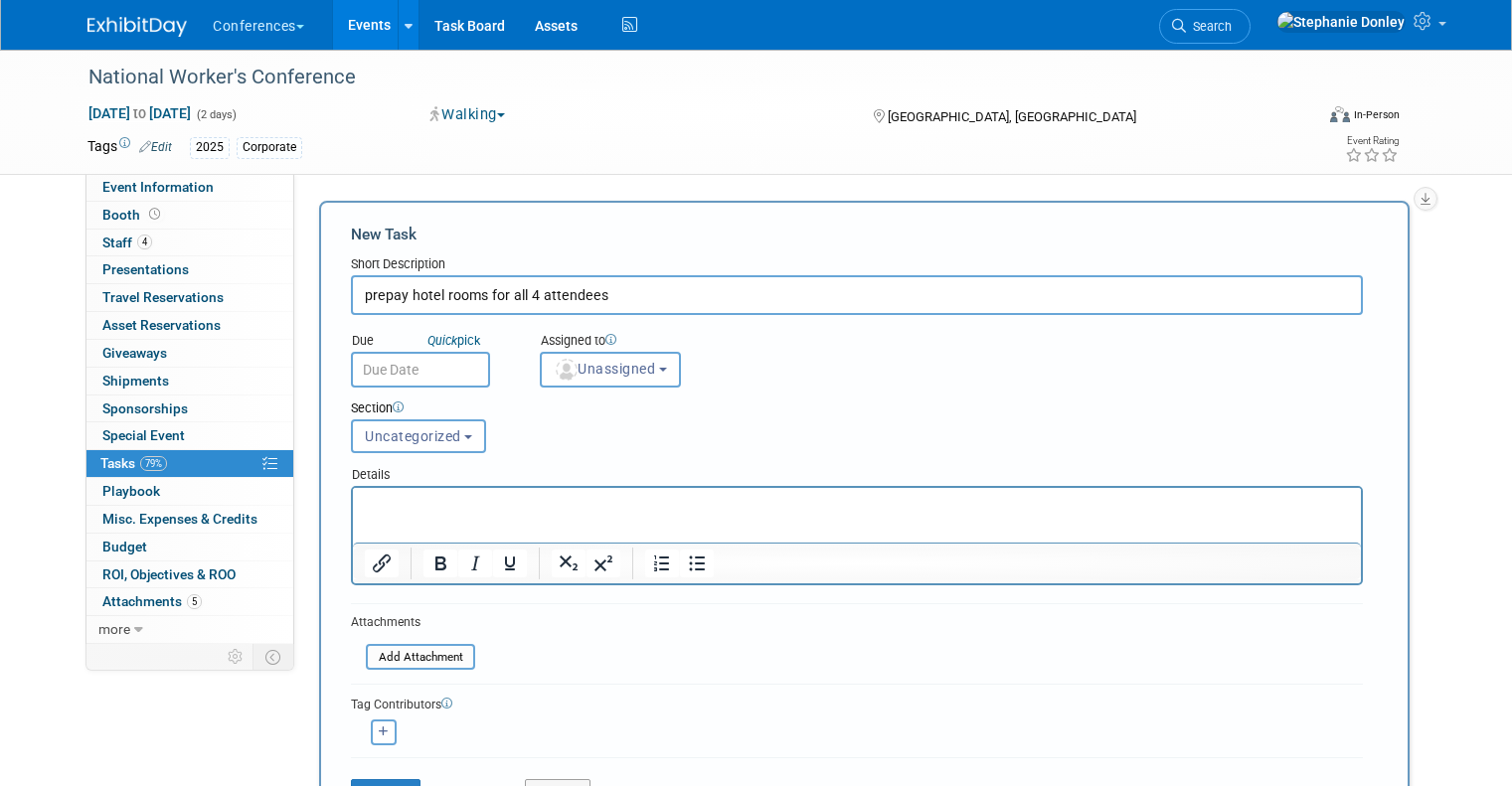 type on "prepay hotel rooms for all 4 attendees" 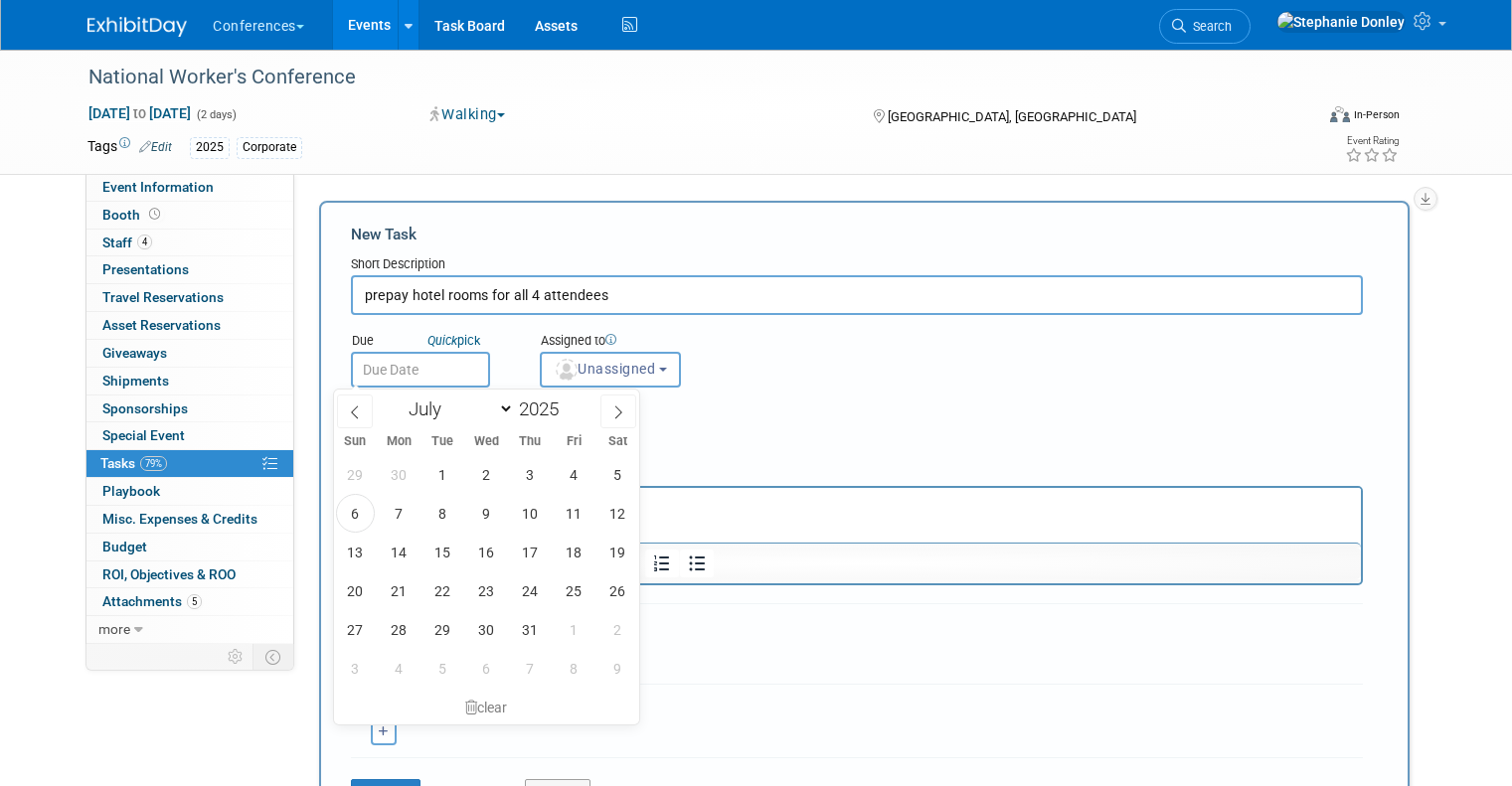 click at bounding box center [420, 370] 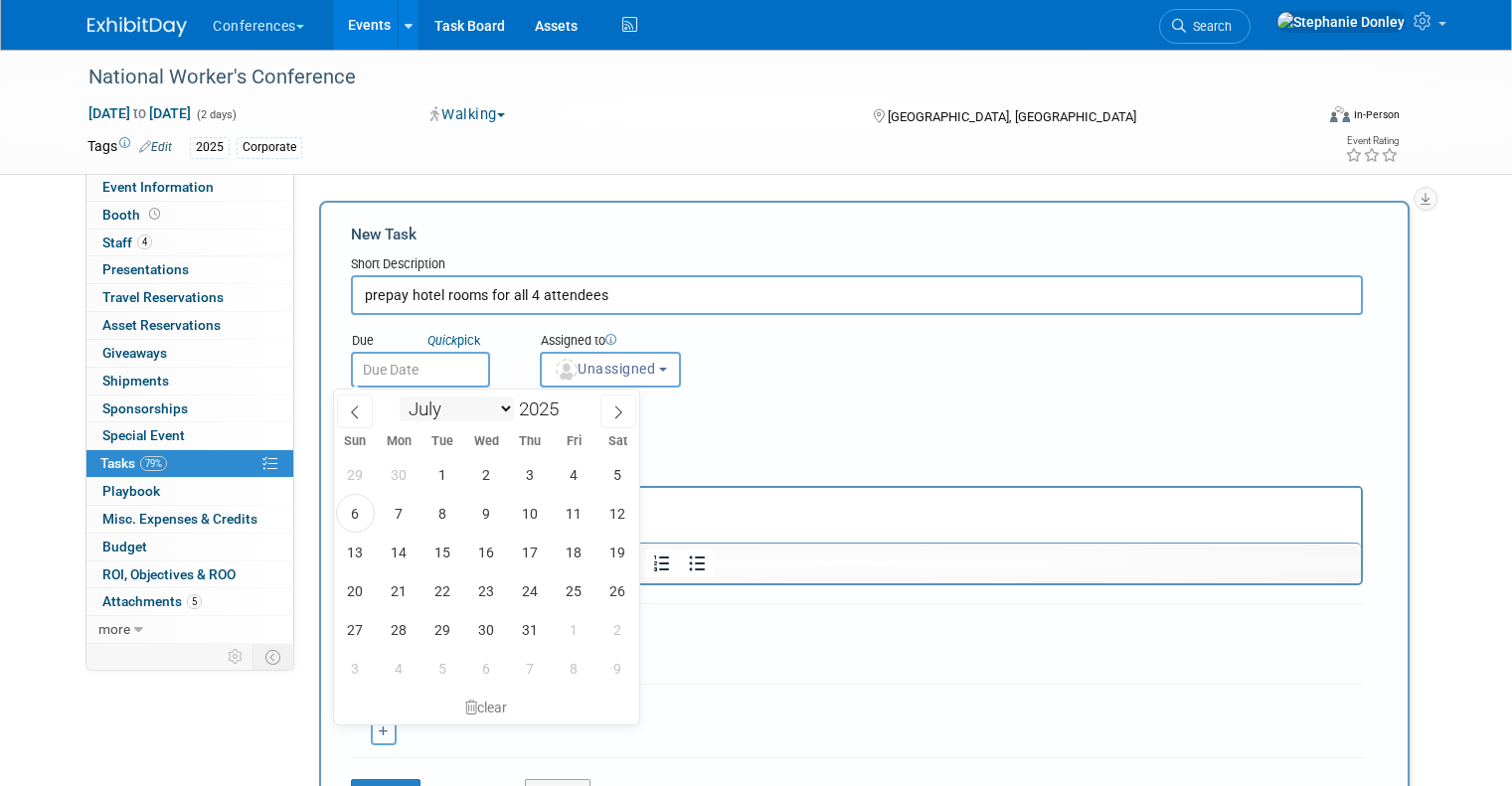 click on "January February March April May June July August September October November December" at bounding box center [456, 408] 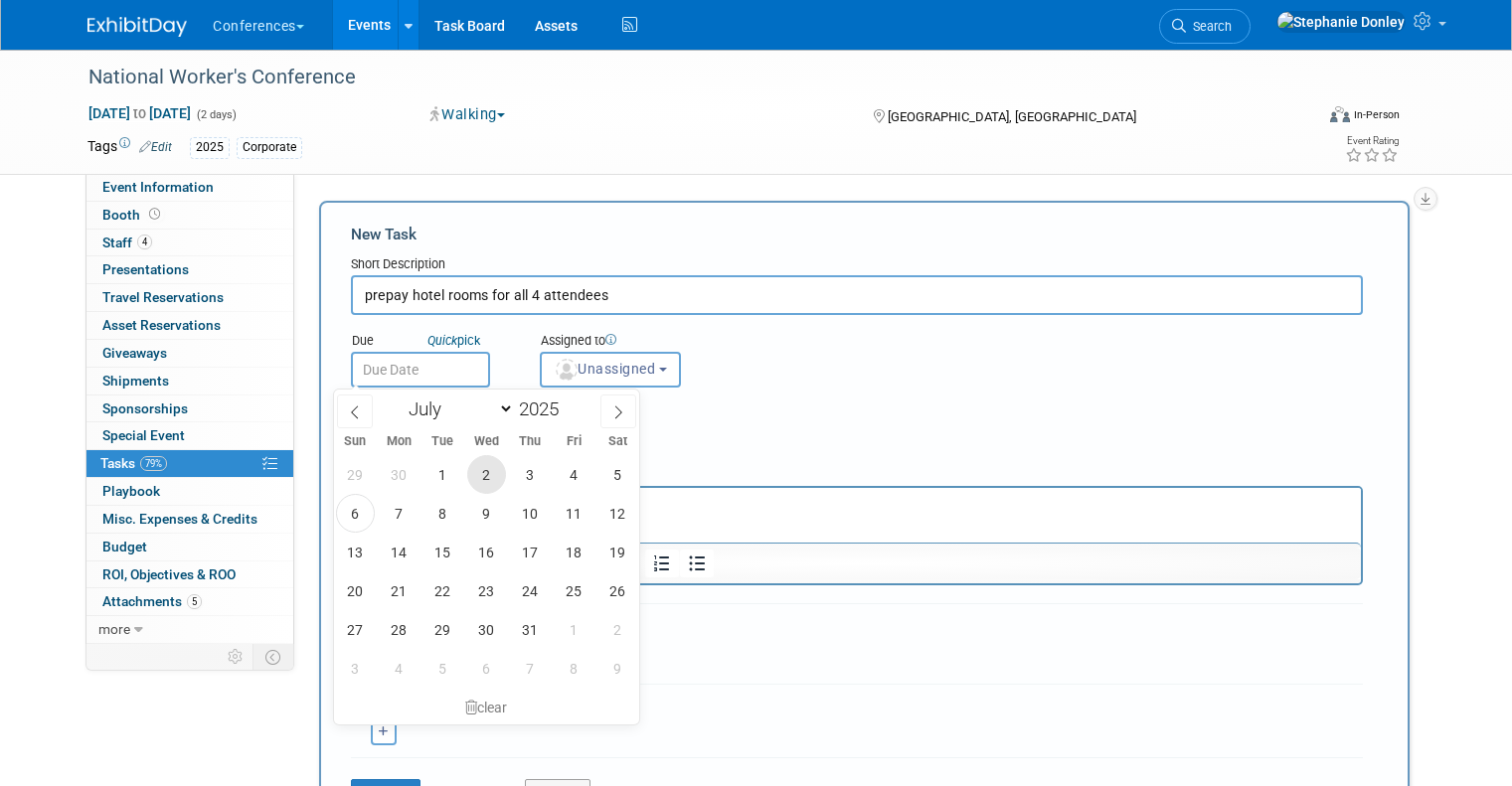 select on "10" 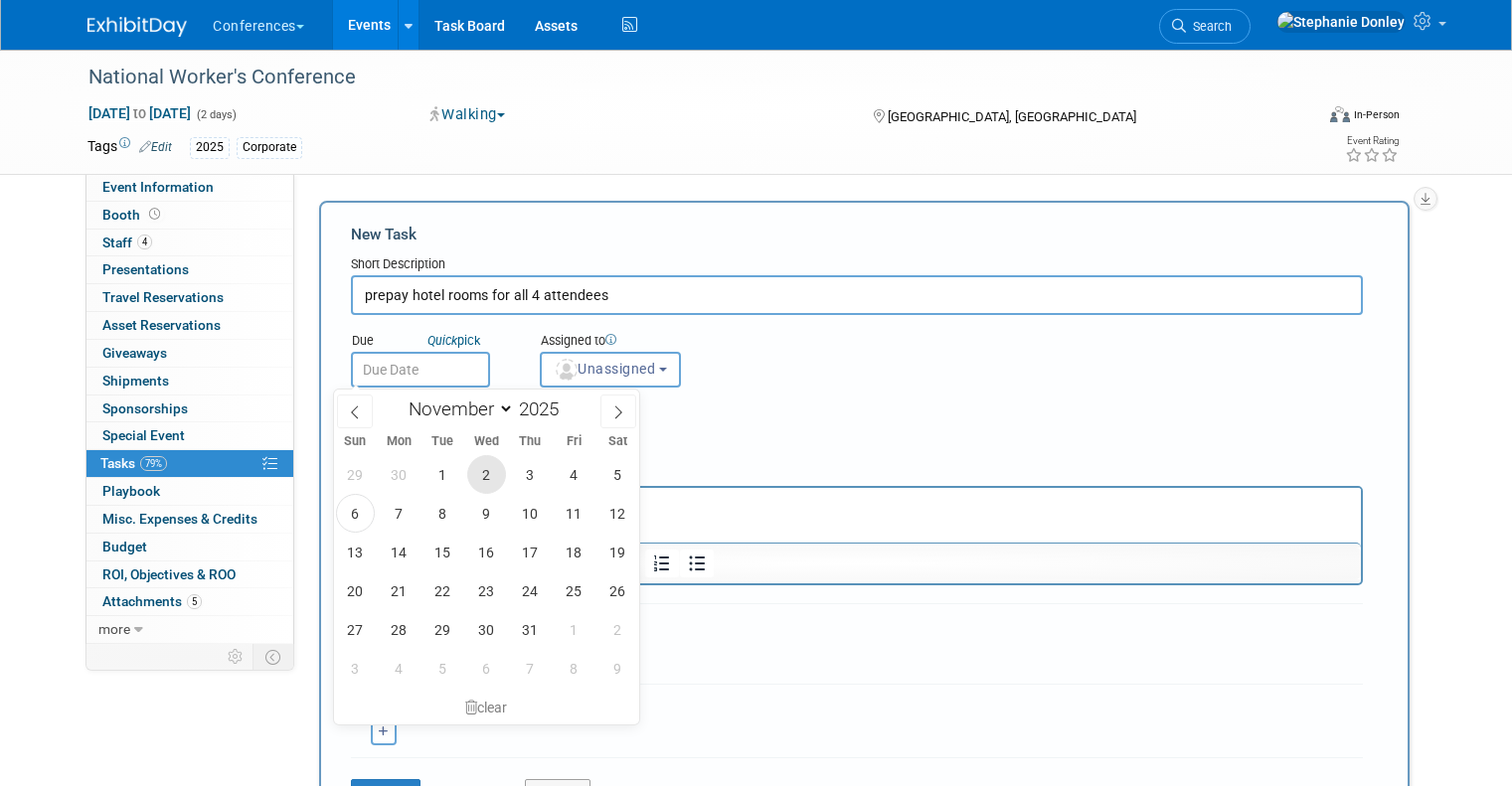click on "January February March April May June July August September October November December" at bounding box center (456, 408) 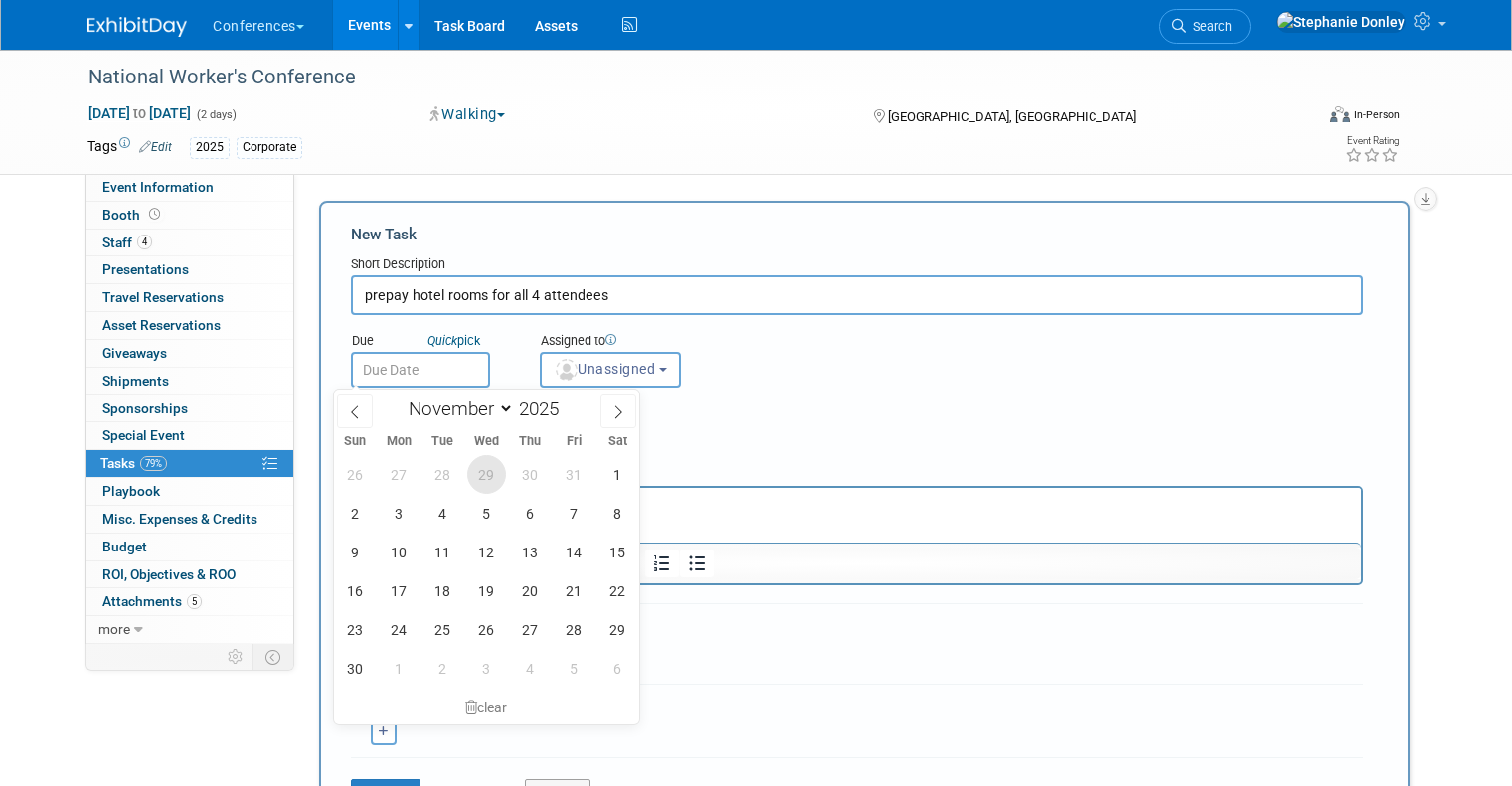 click on "29" at bounding box center (486, 474) 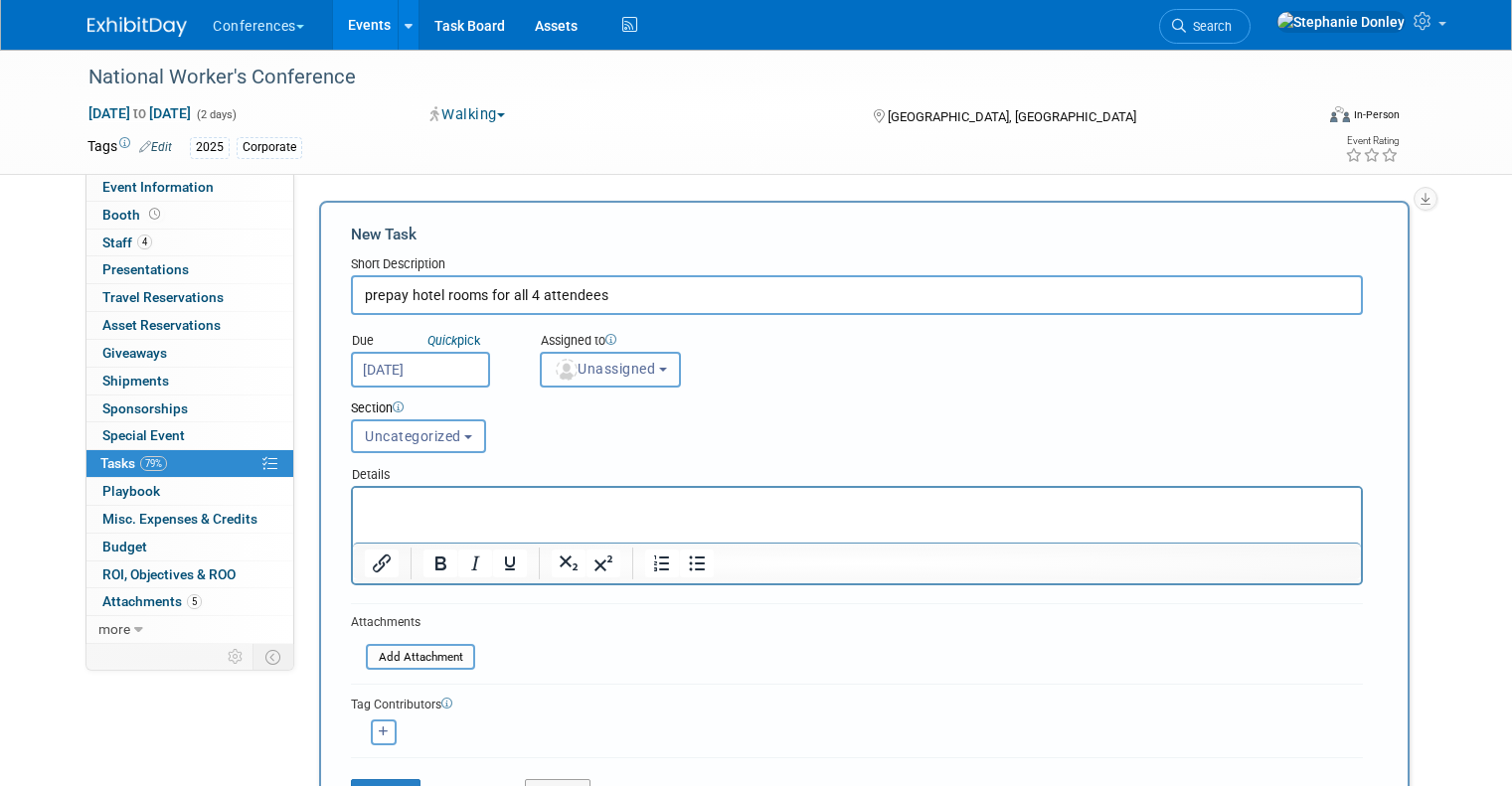 click on "Unassigned" at bounding box center (604, 369) 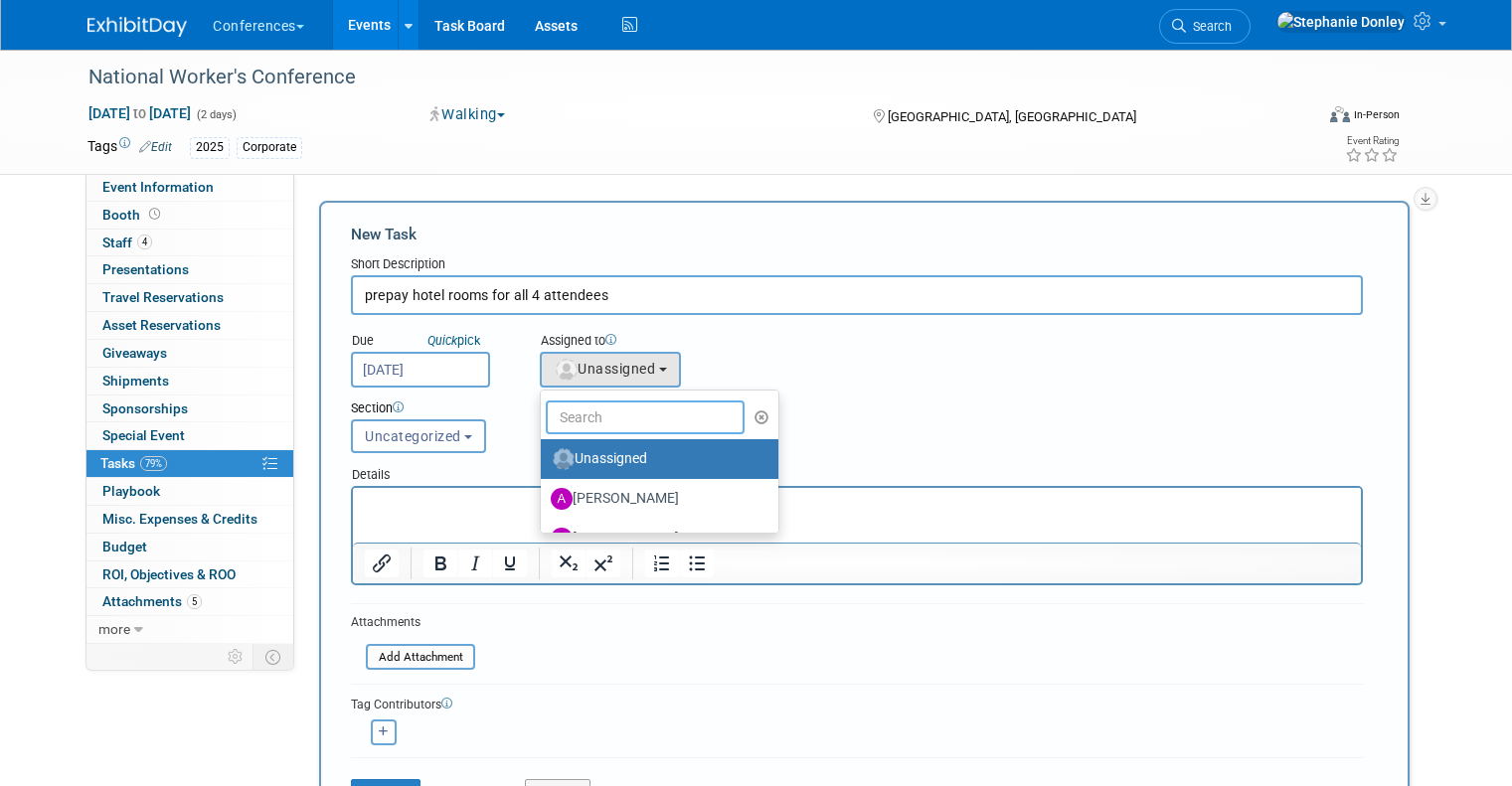 click at bounding box center (645, 417) 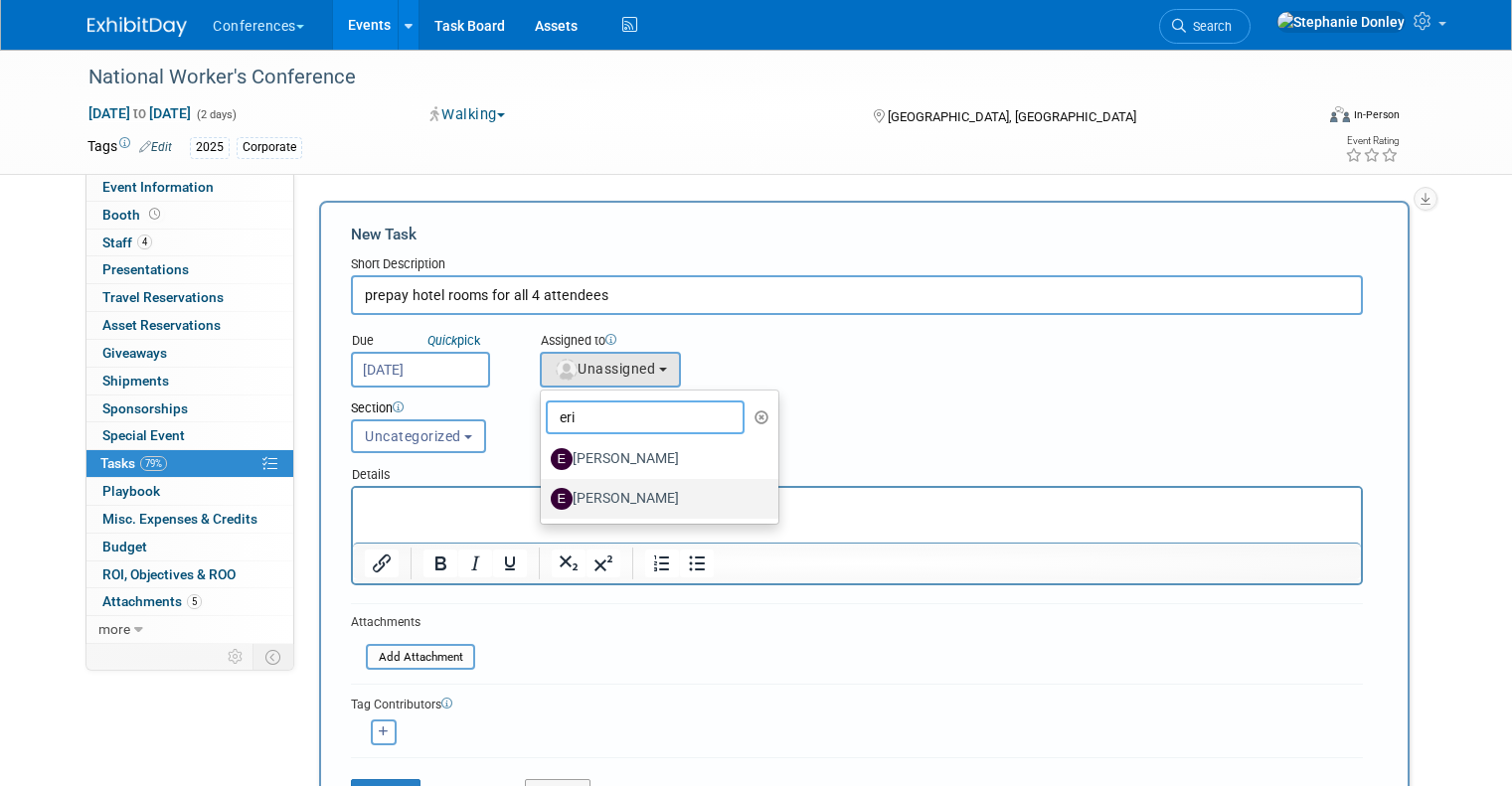type on "eri" 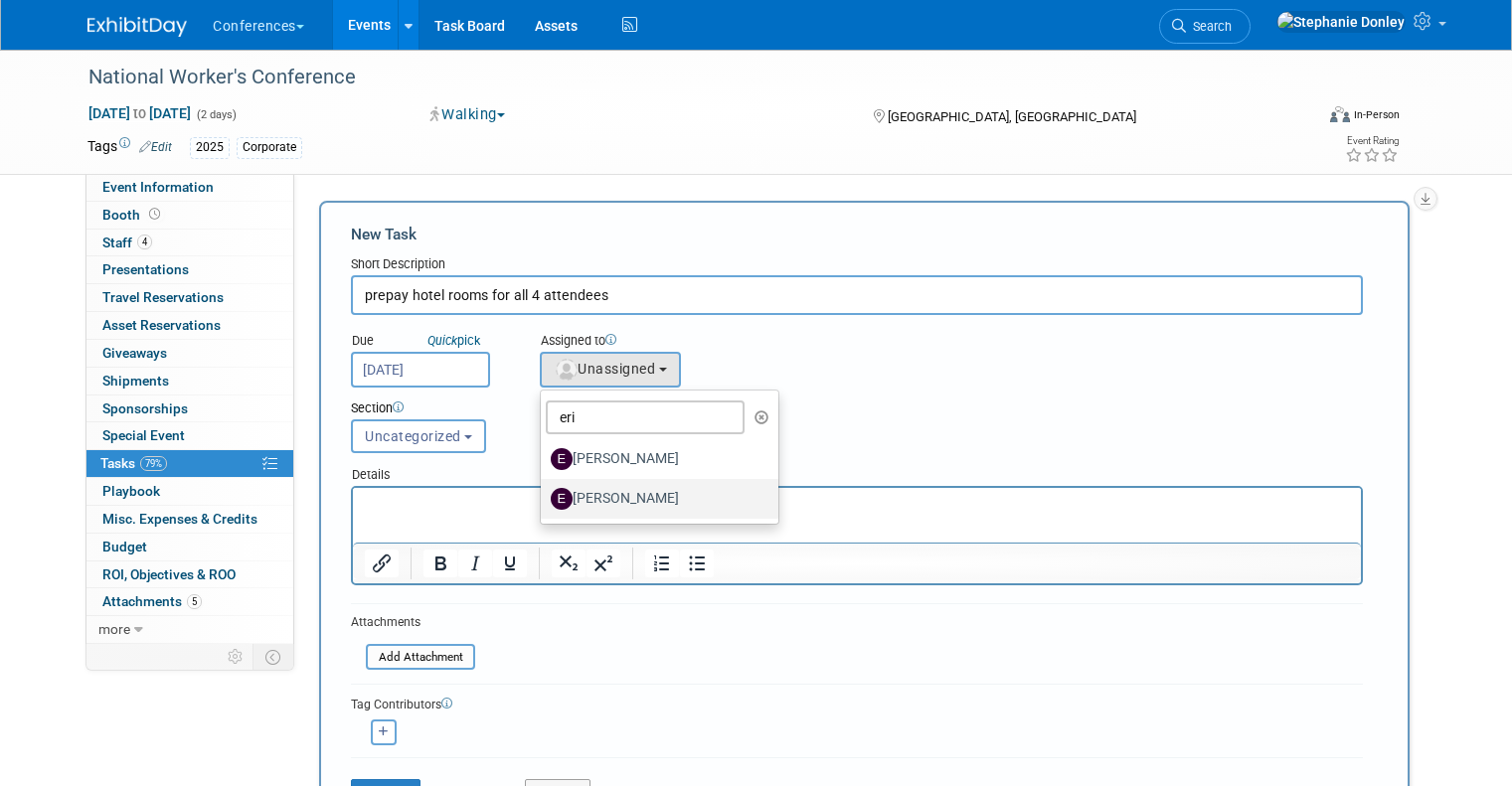 click on "[PERSON_NAME]" at bounding box center (654, 499) 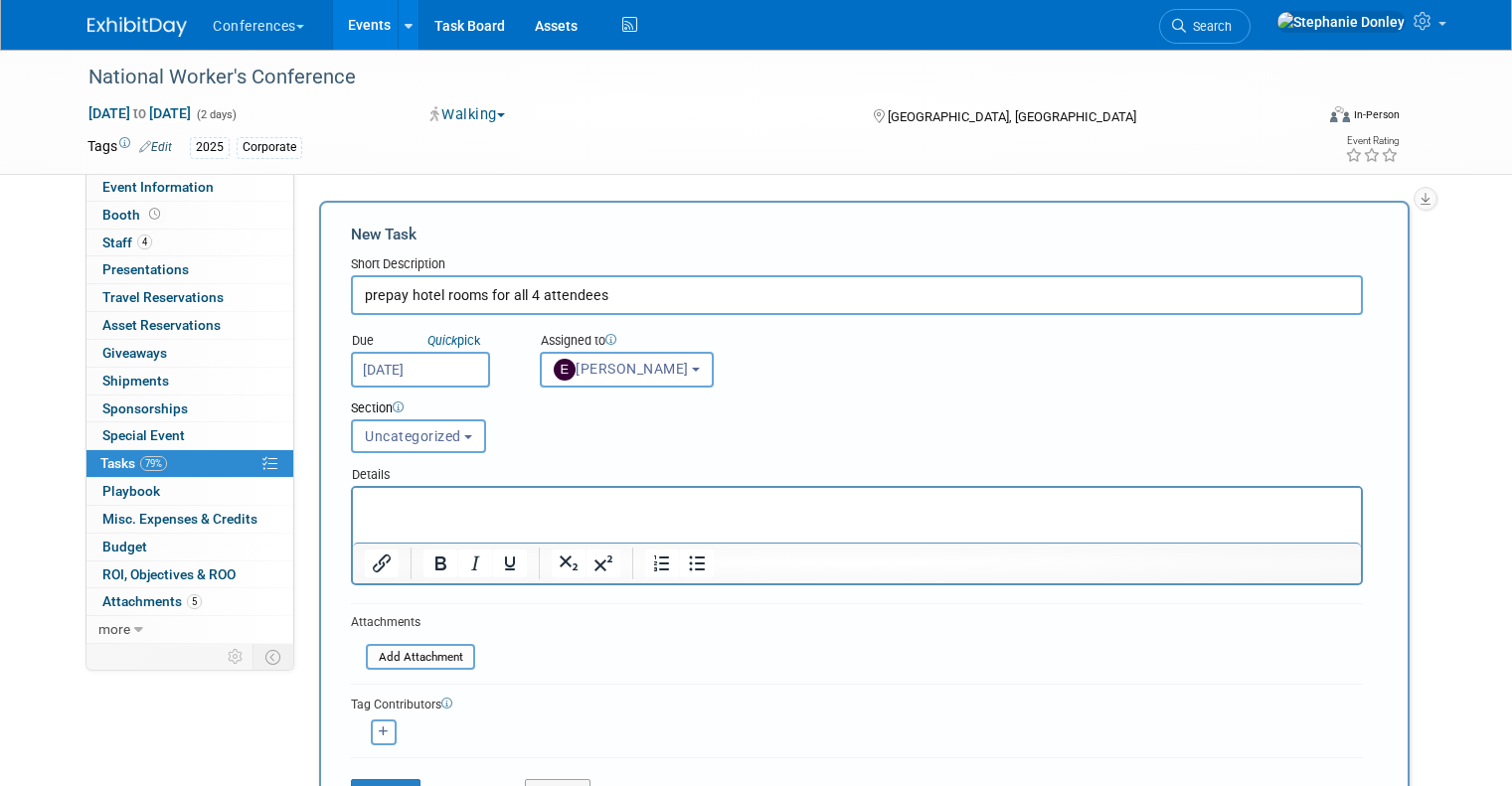 click at bounding box center [857, 506] 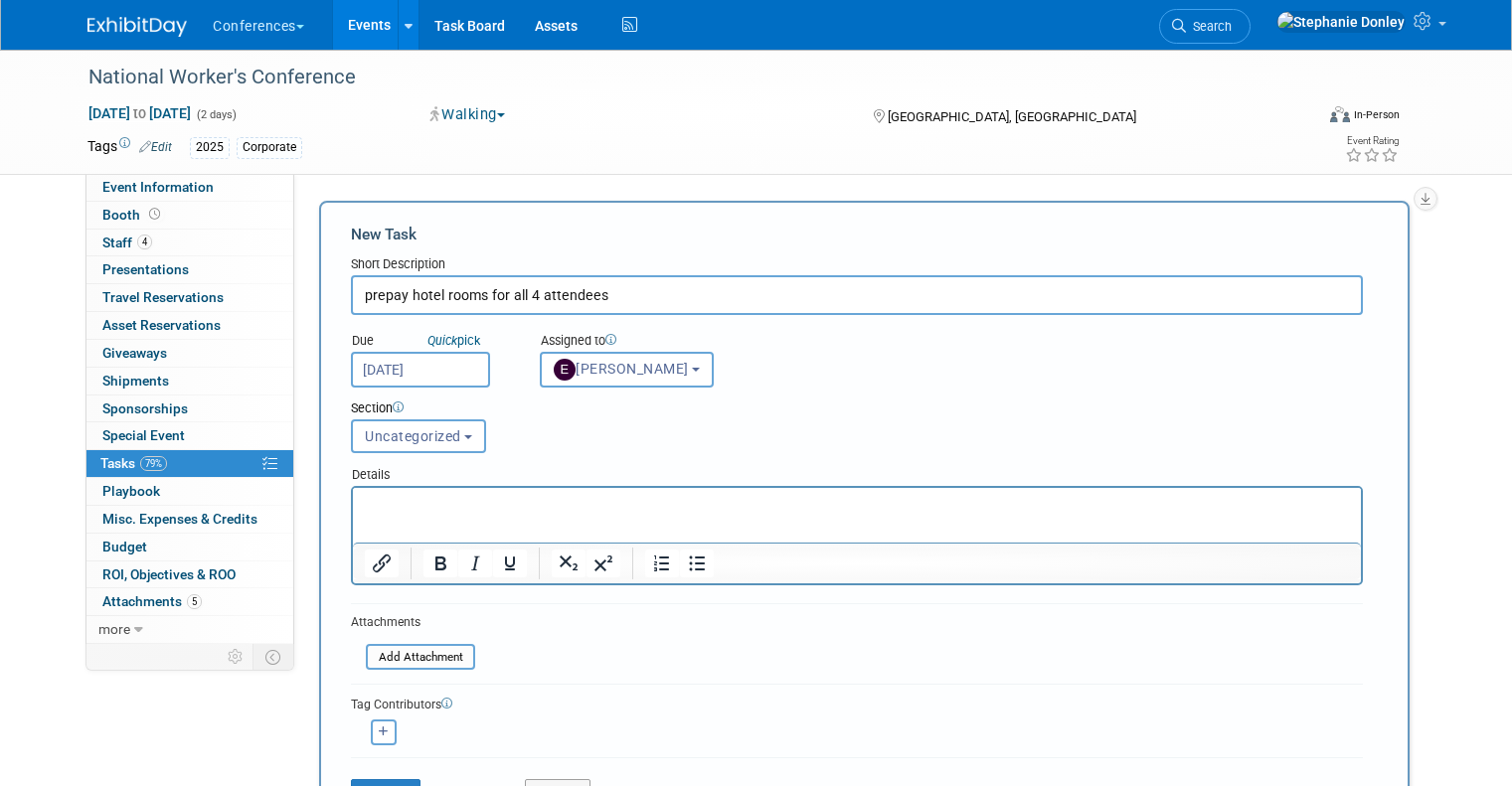 type 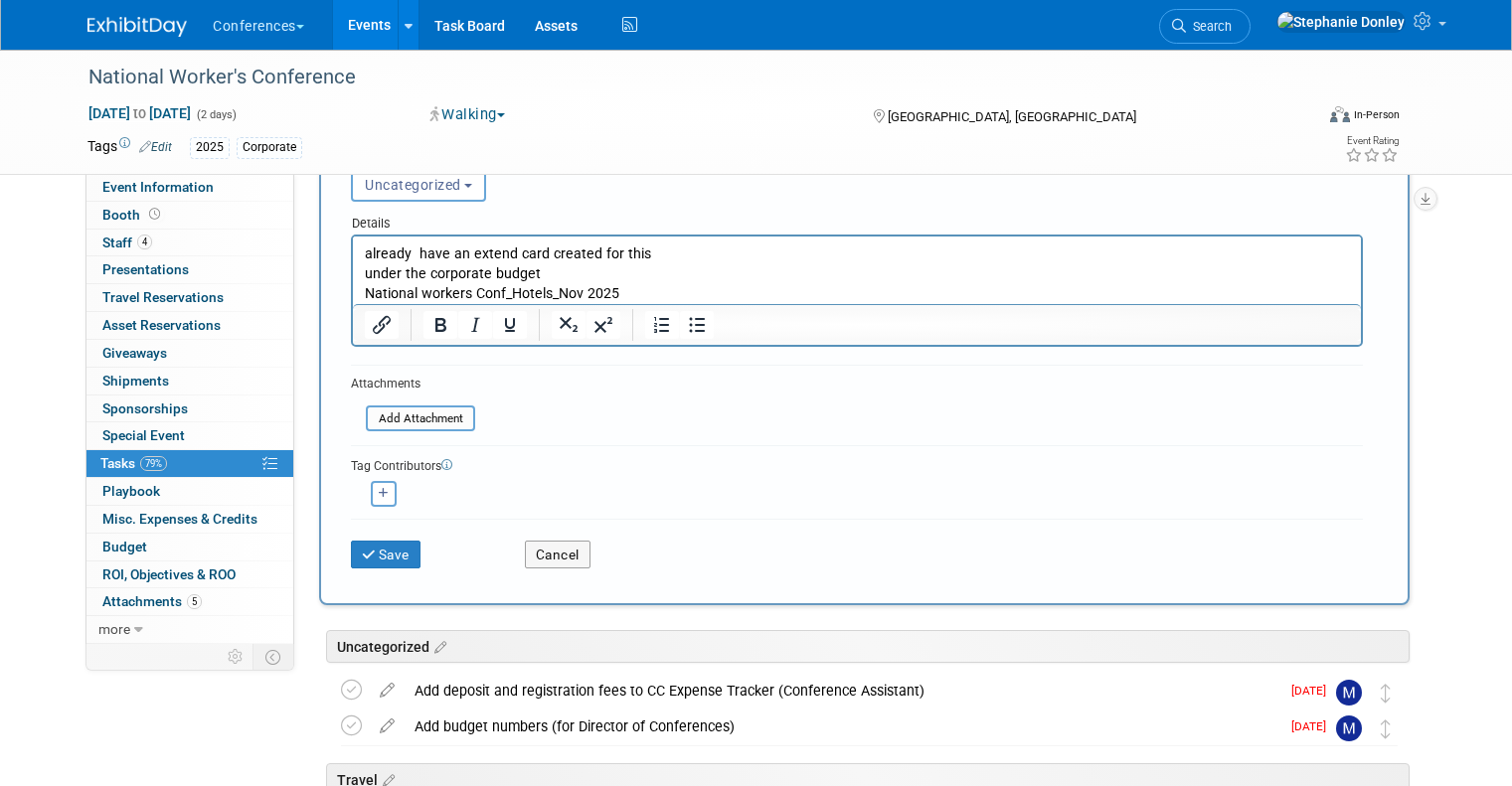 scroll, scrollTop: 286, scrollLeft: 0, axis: vertical 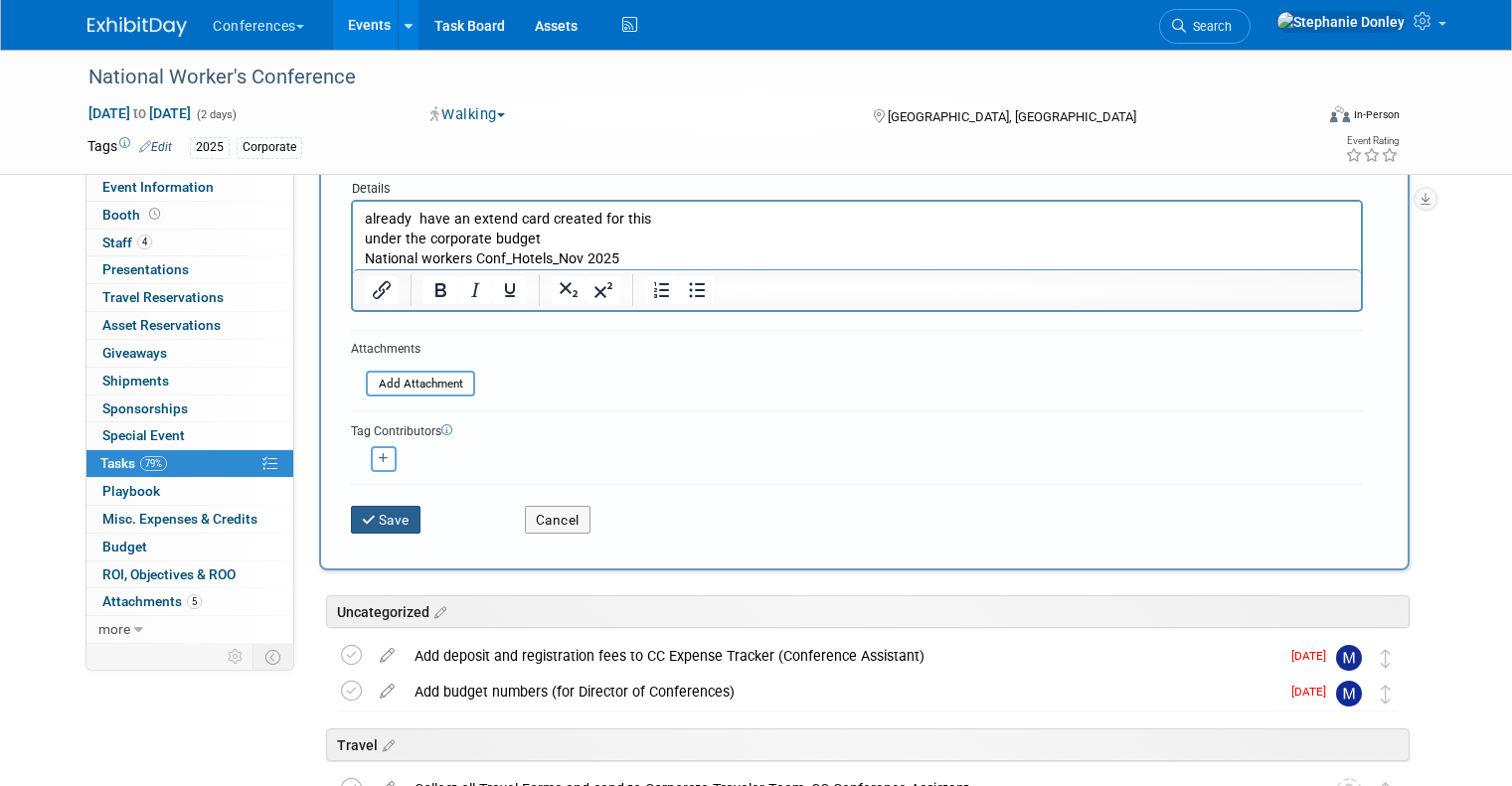 click on "Save" at bounding box center (386, 520) 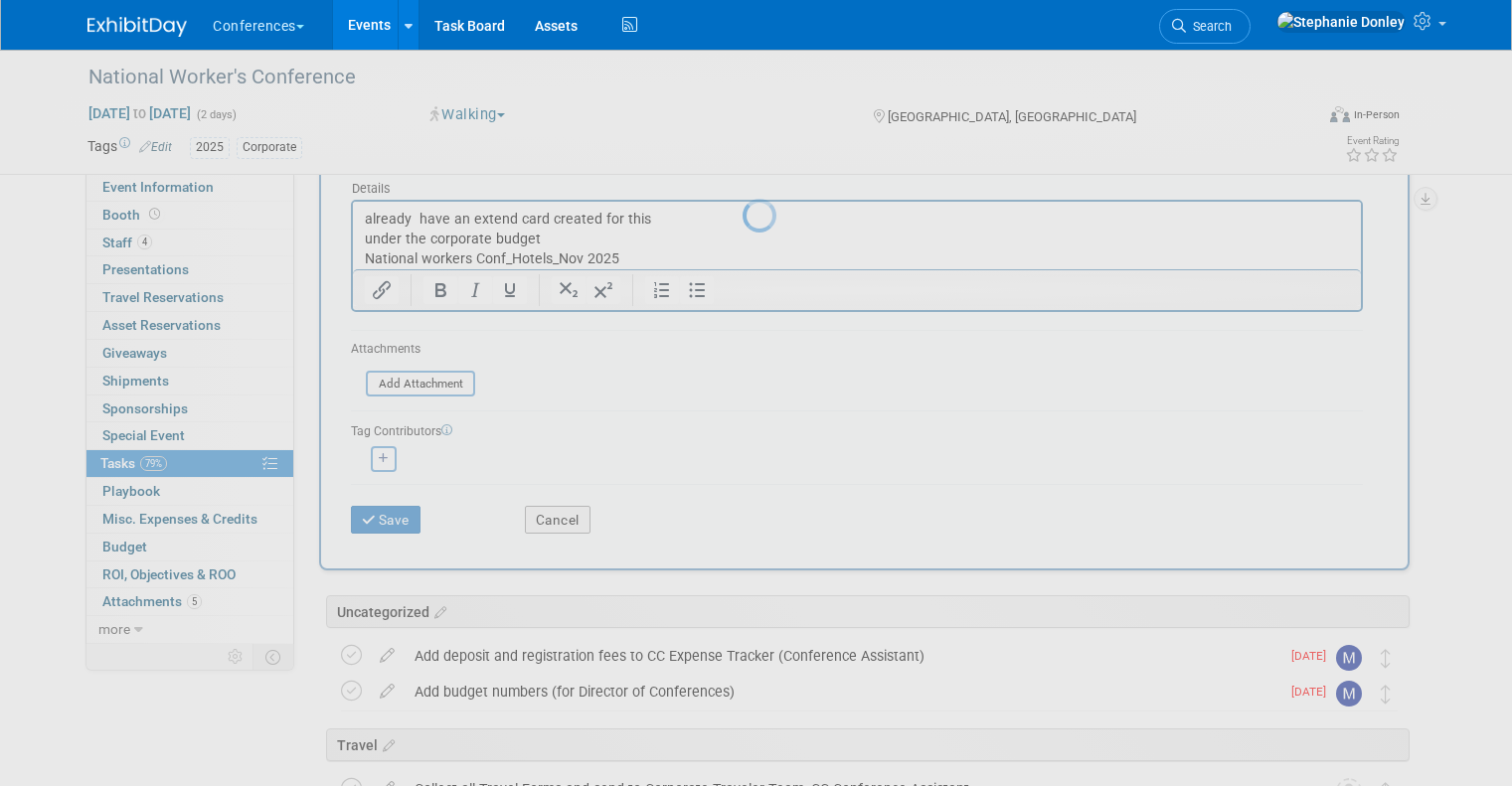 scroll, scrollTop: 0, scrollLeft: 0, axis: both 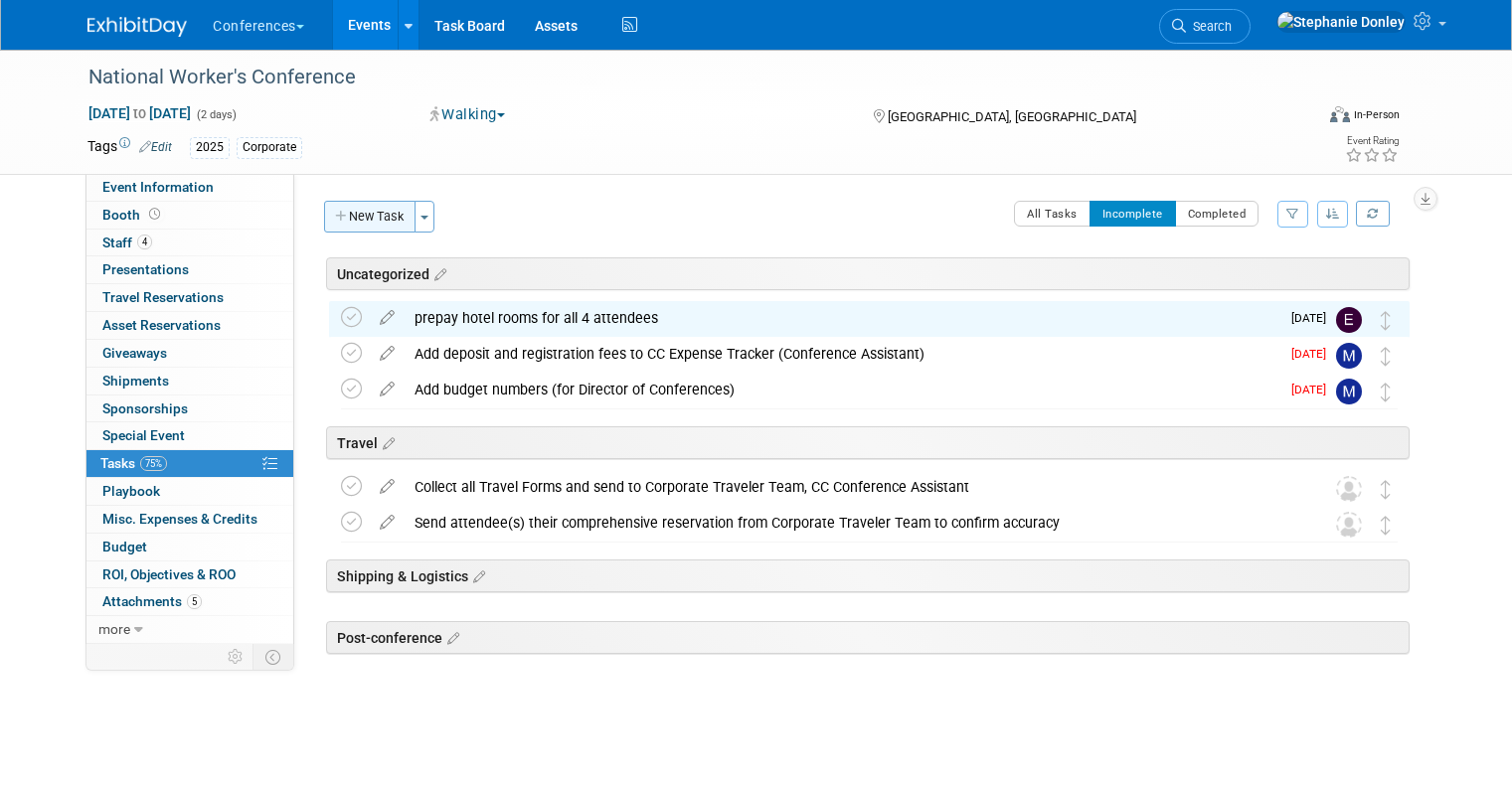 click on "New Task" at bounding box center (370, 217) 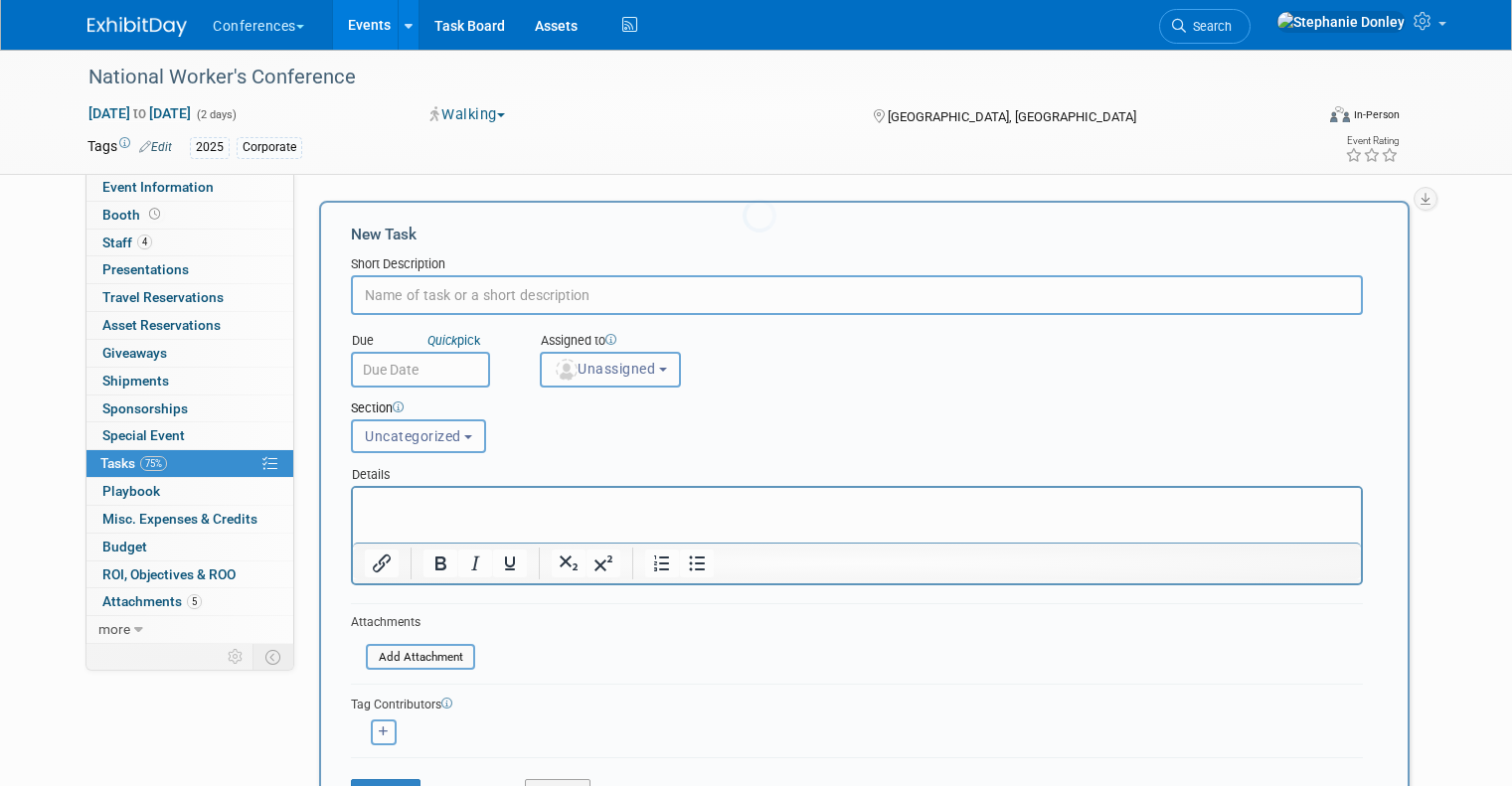 scroll, scrollTop: 0, scrollLeft: 0, axis: both 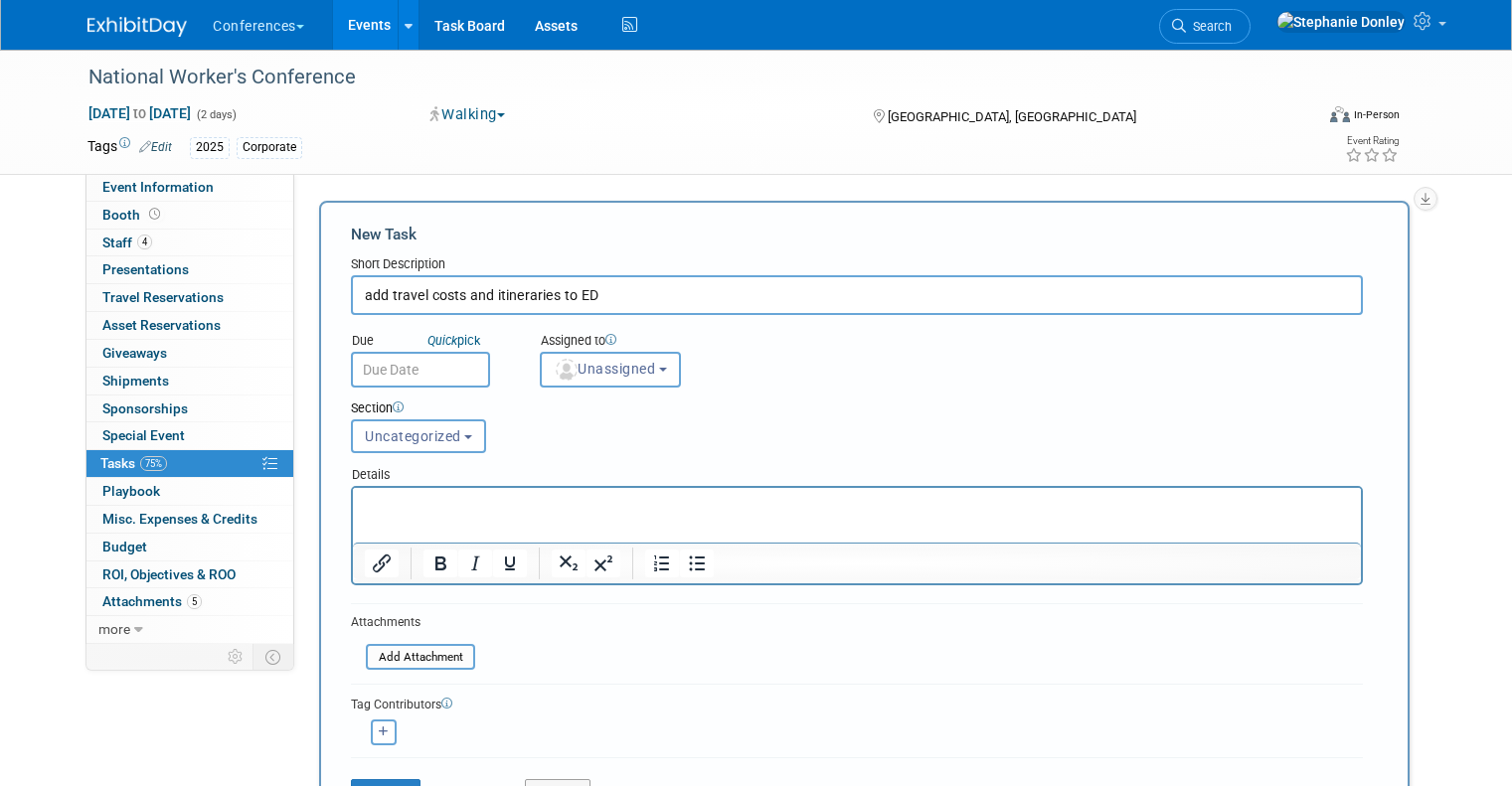 type on "add travel costs and itineraries to ED" 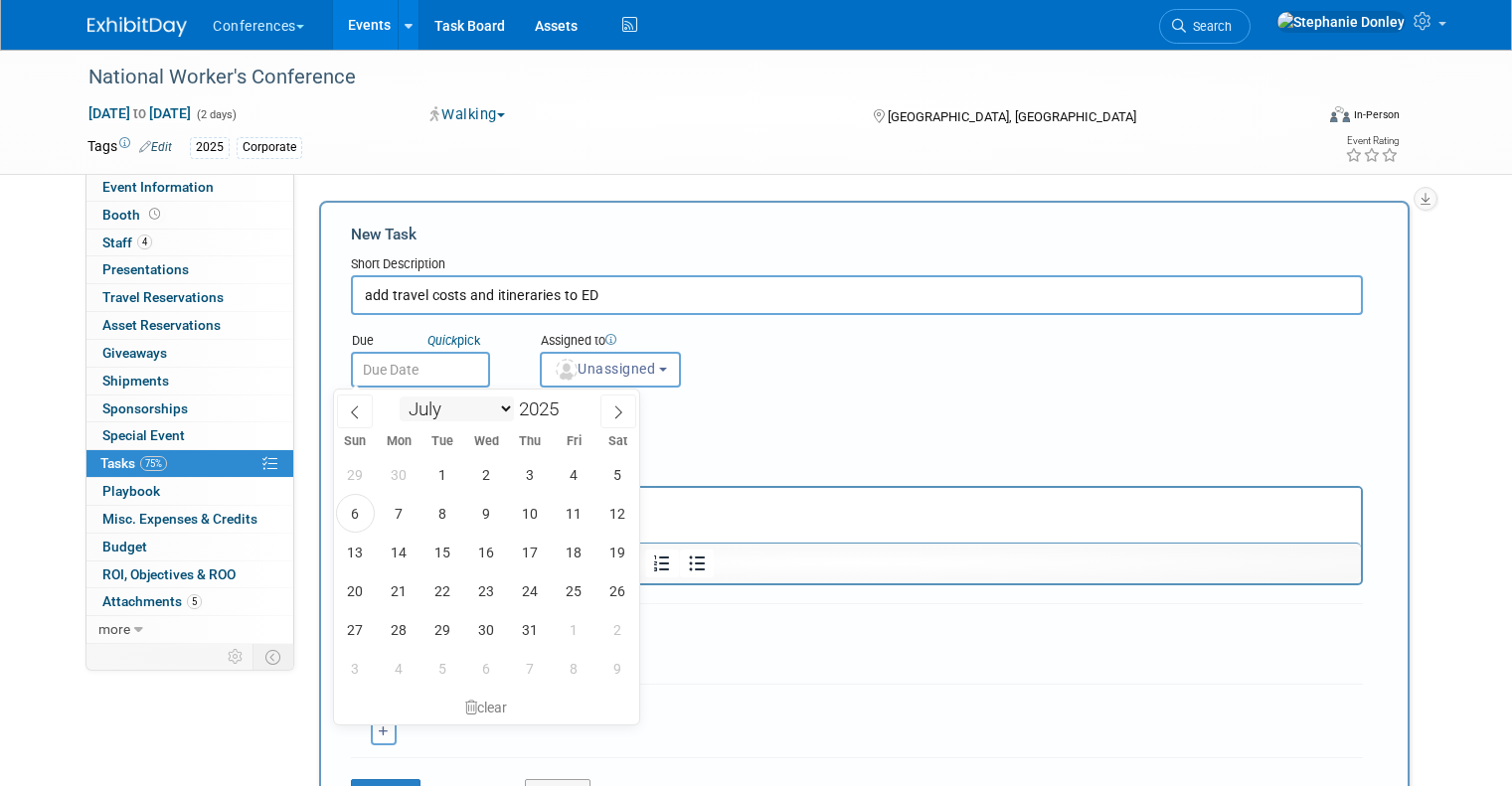click on "January February March April May June July August September October November December" at bounding box center (456, 408) 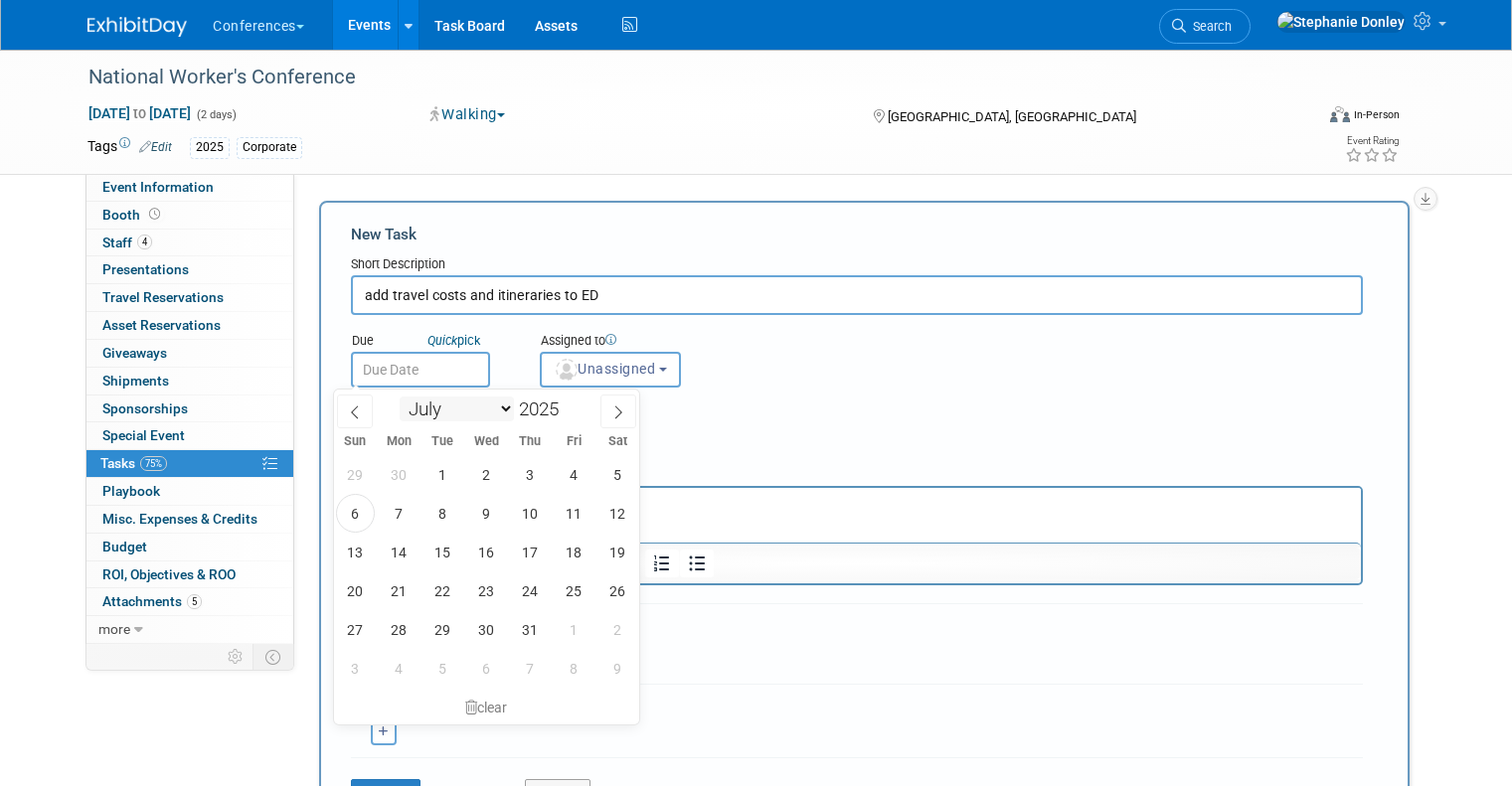 select on "10" 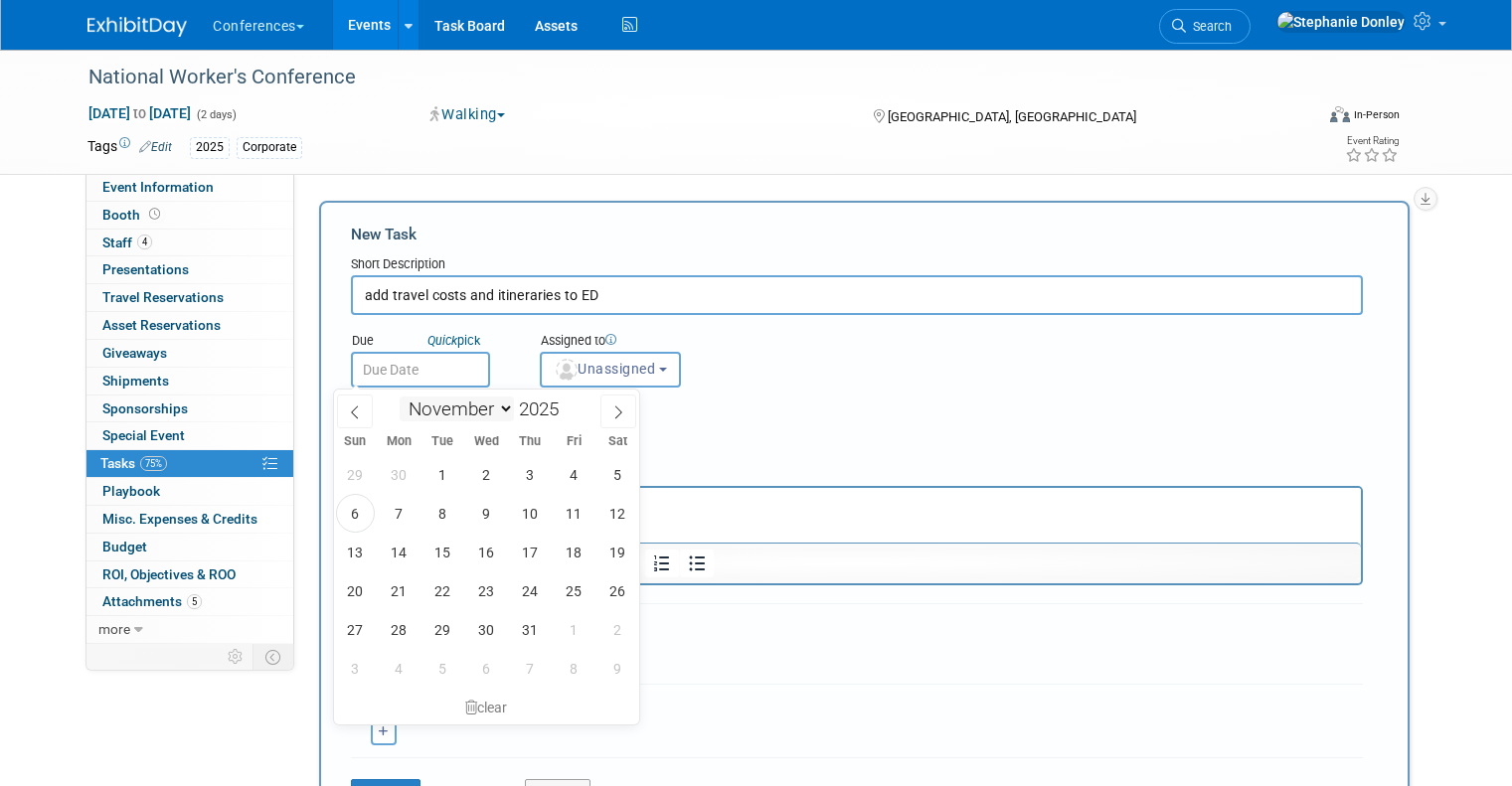 click on "January February March April May June July August September October November December" at bounding box center [456, 408] 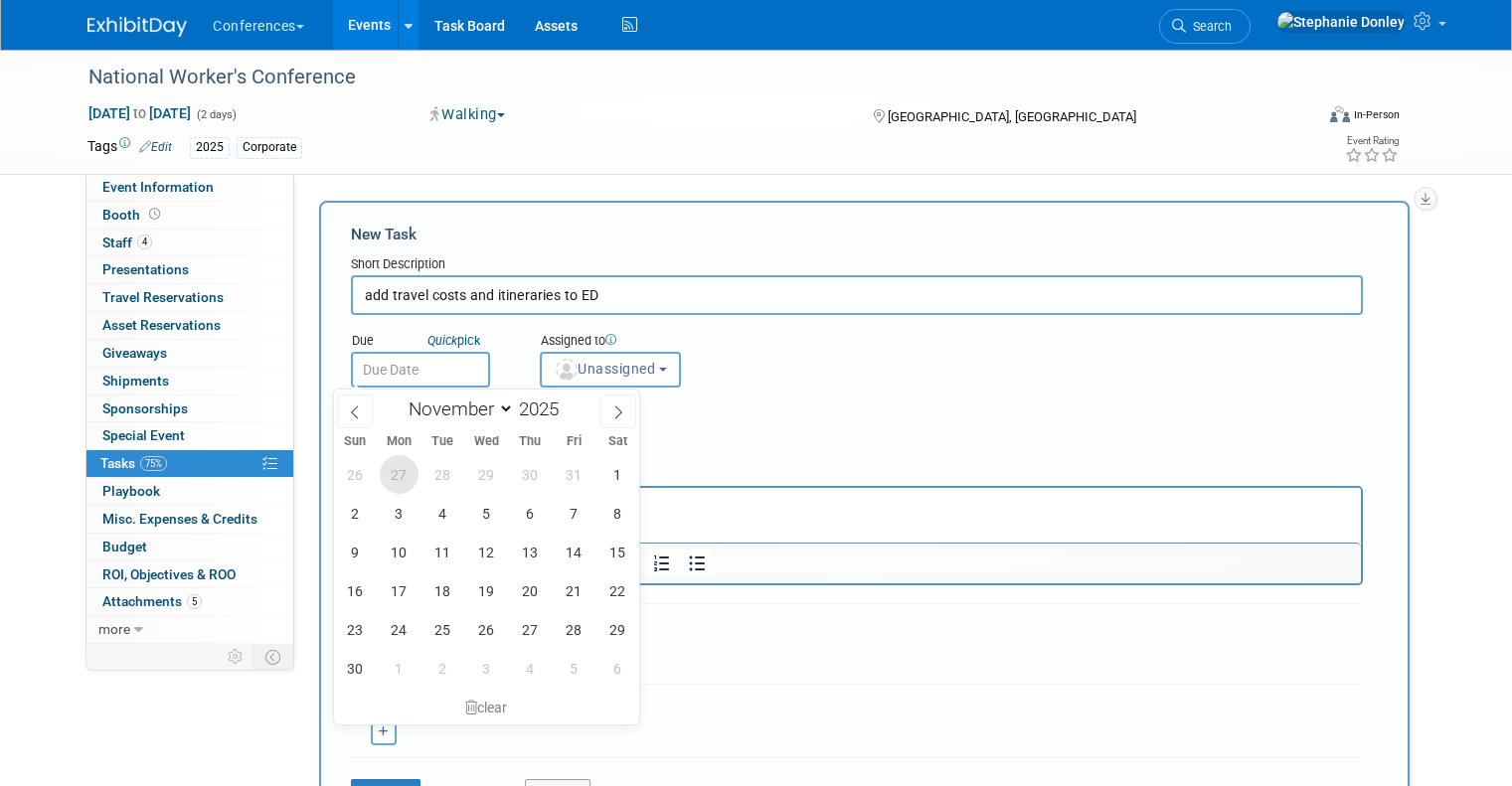 click on "27" at bounding box center (399, 474) 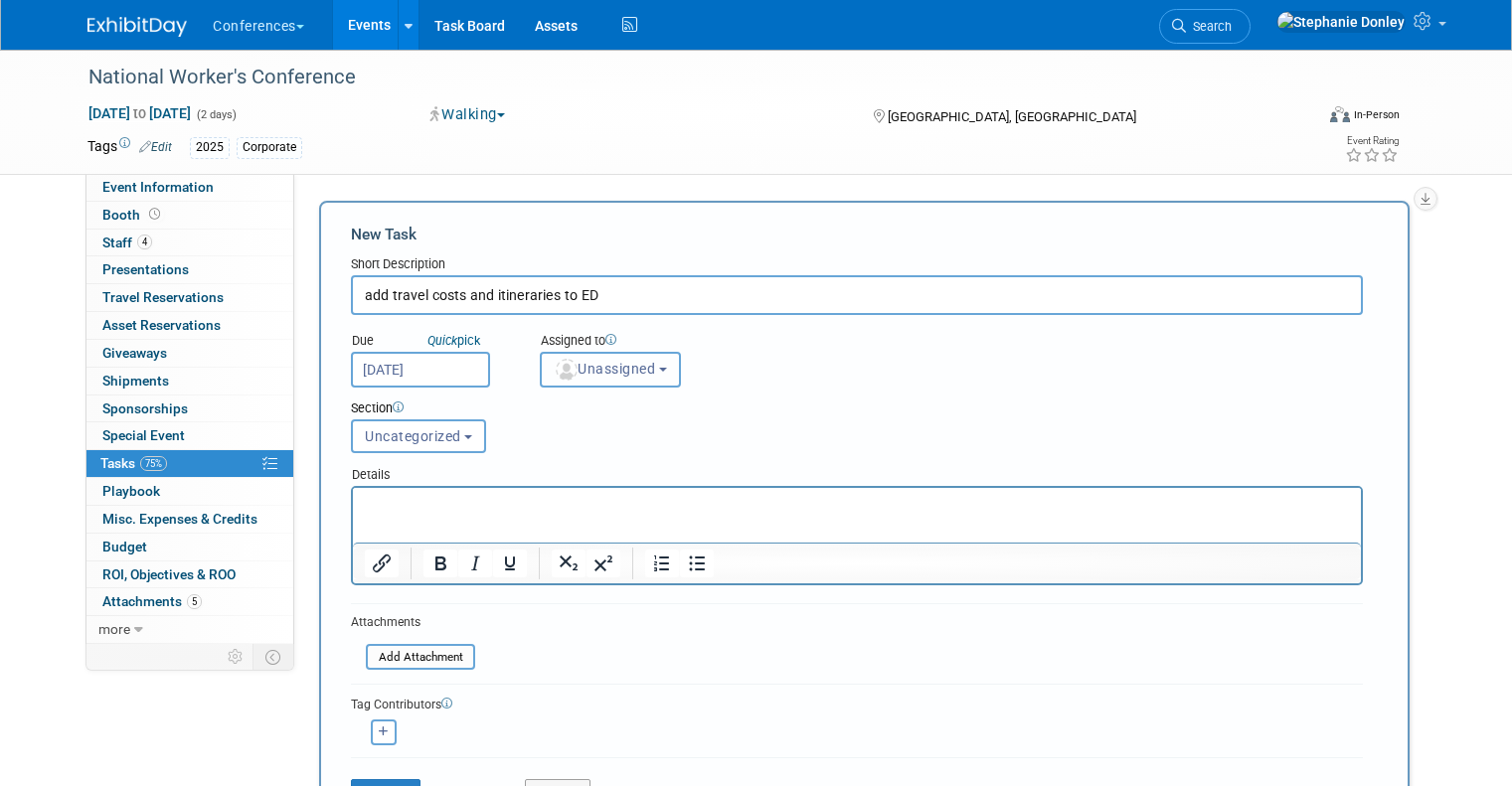 click on "Unassigned" at bounding box center [604, 369] 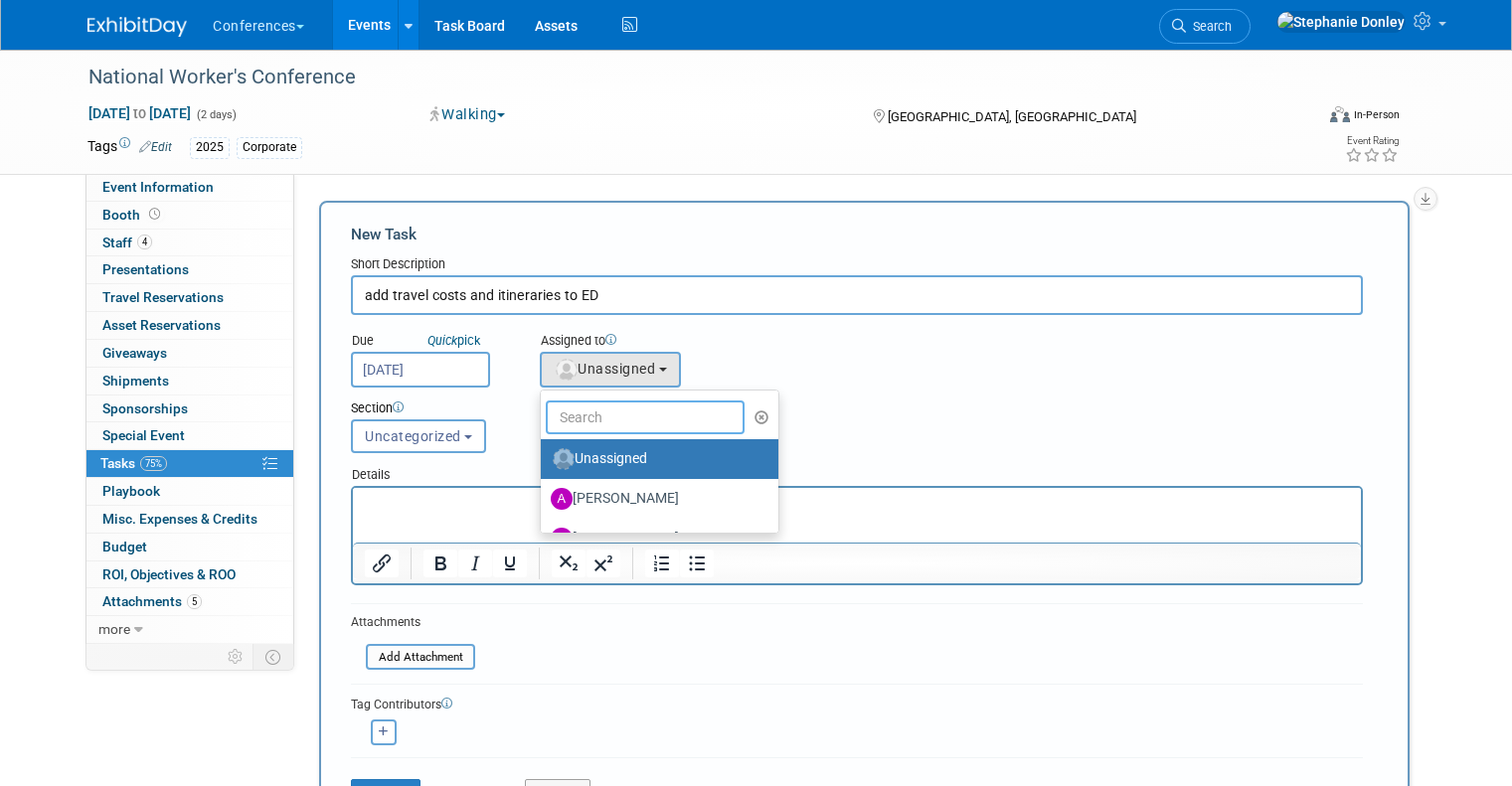 click at bounding box center (645, 417) 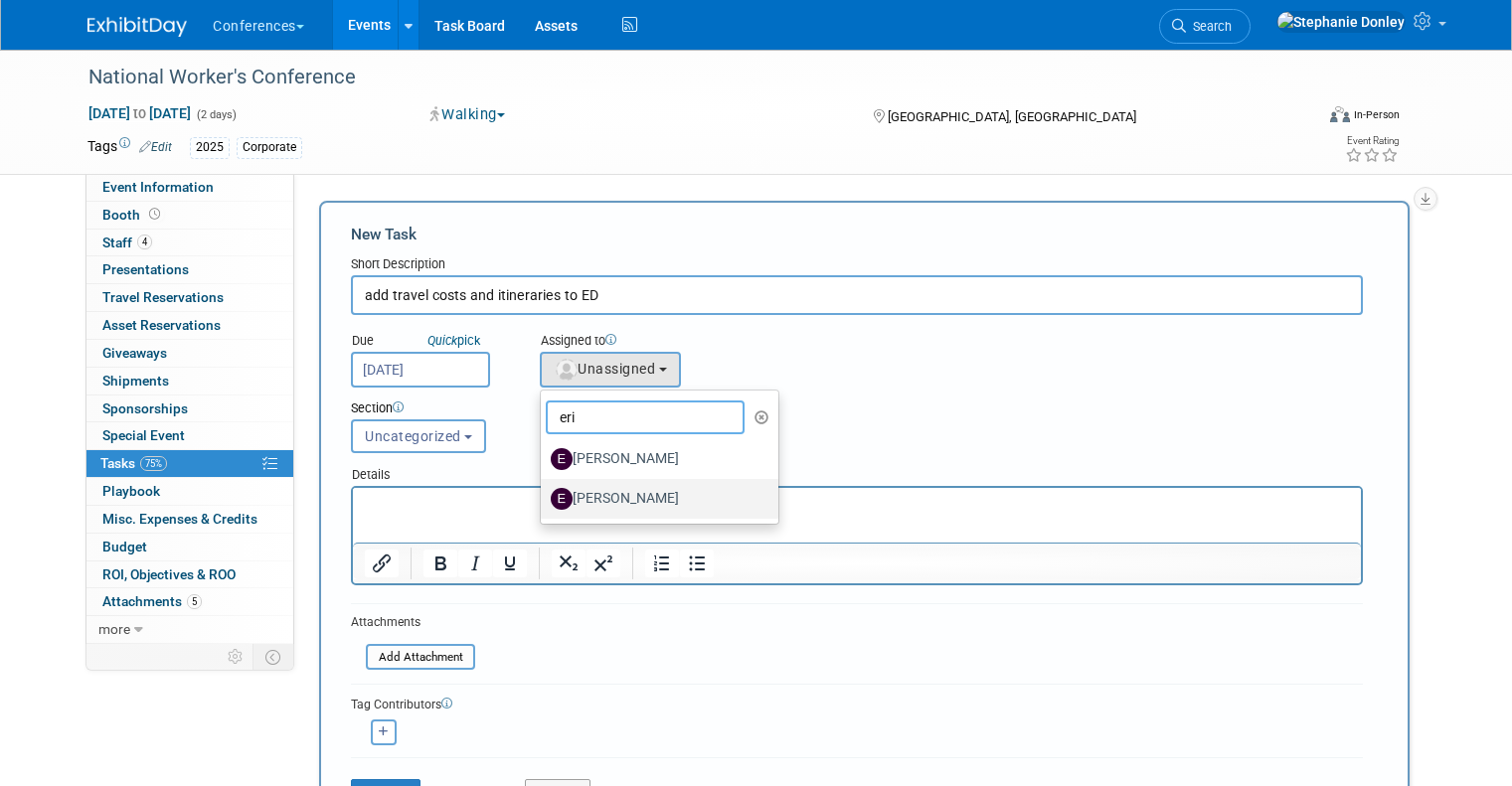 type on "eri" 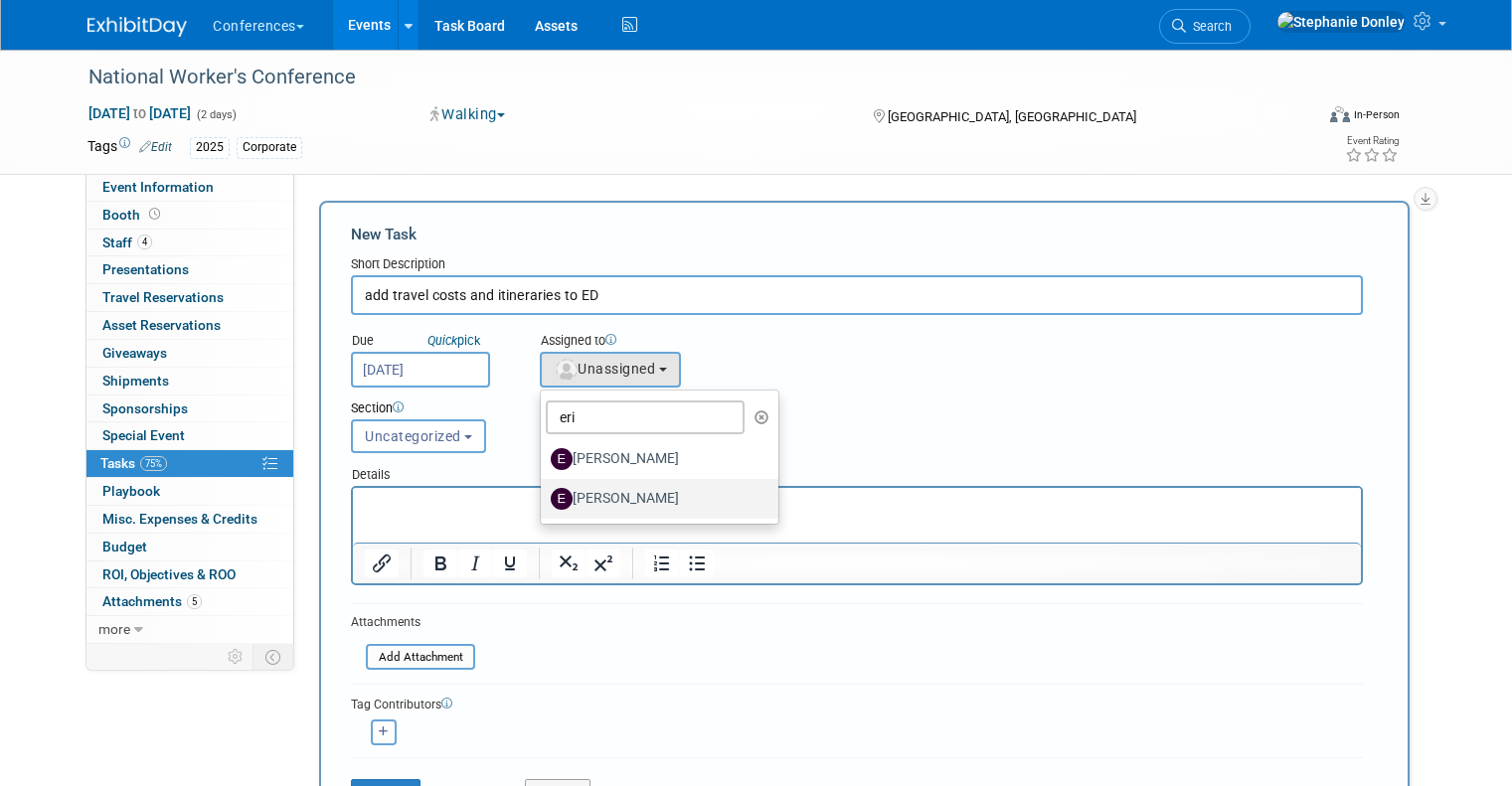 click on "[PERSON_NAME]" at bounding box center (654, 499) 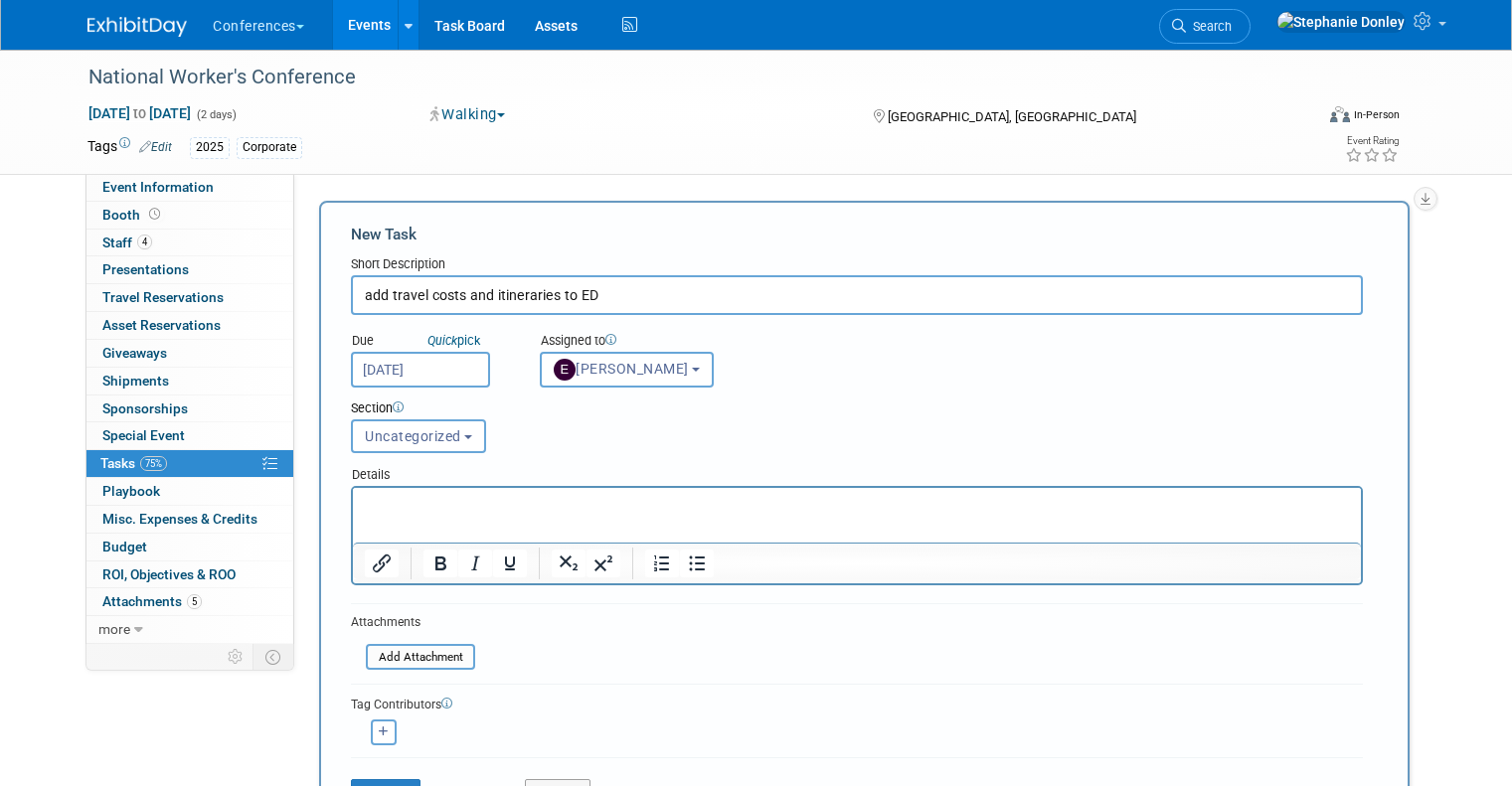 click at bounding box center [857, 506] 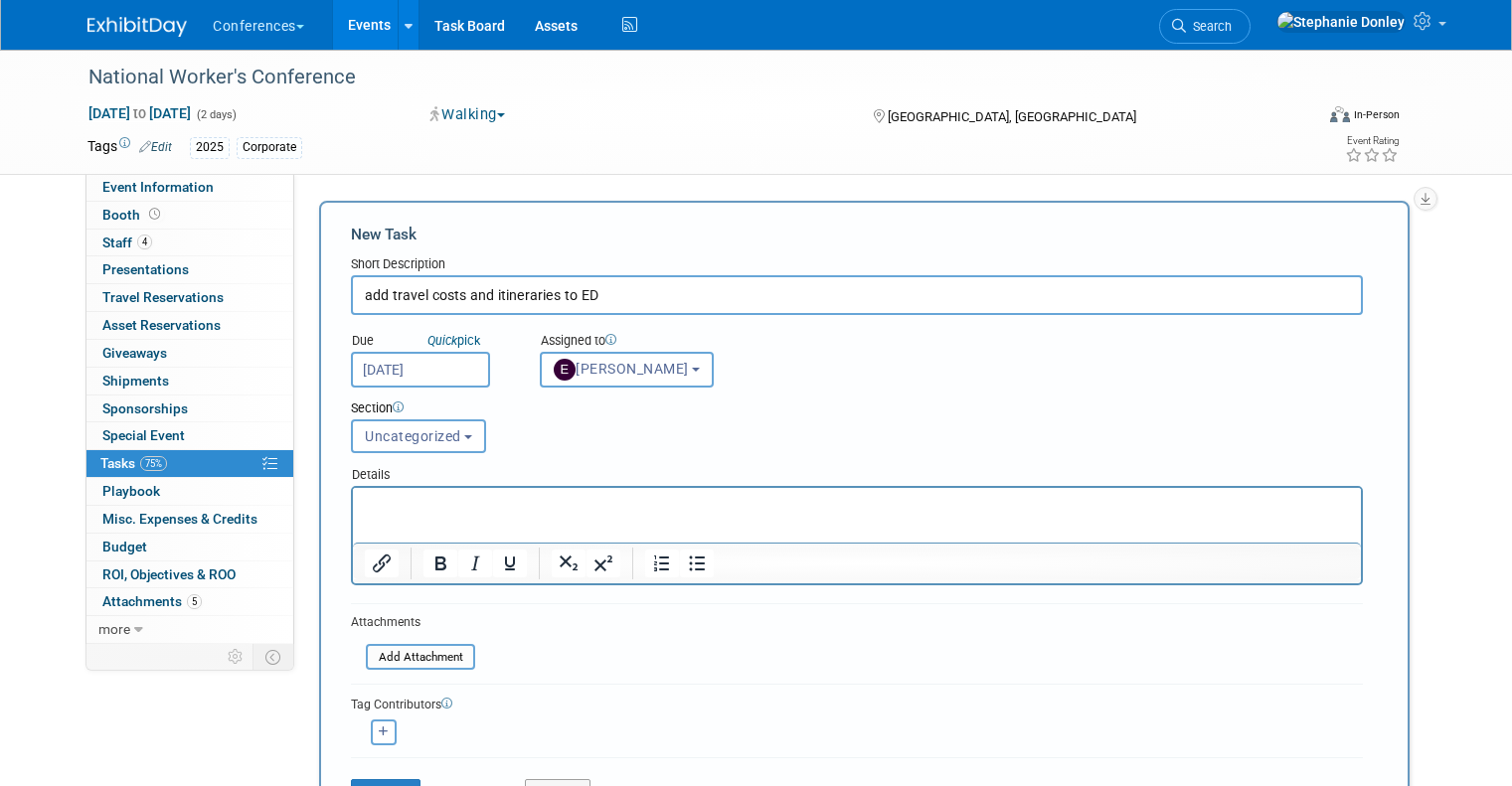 type 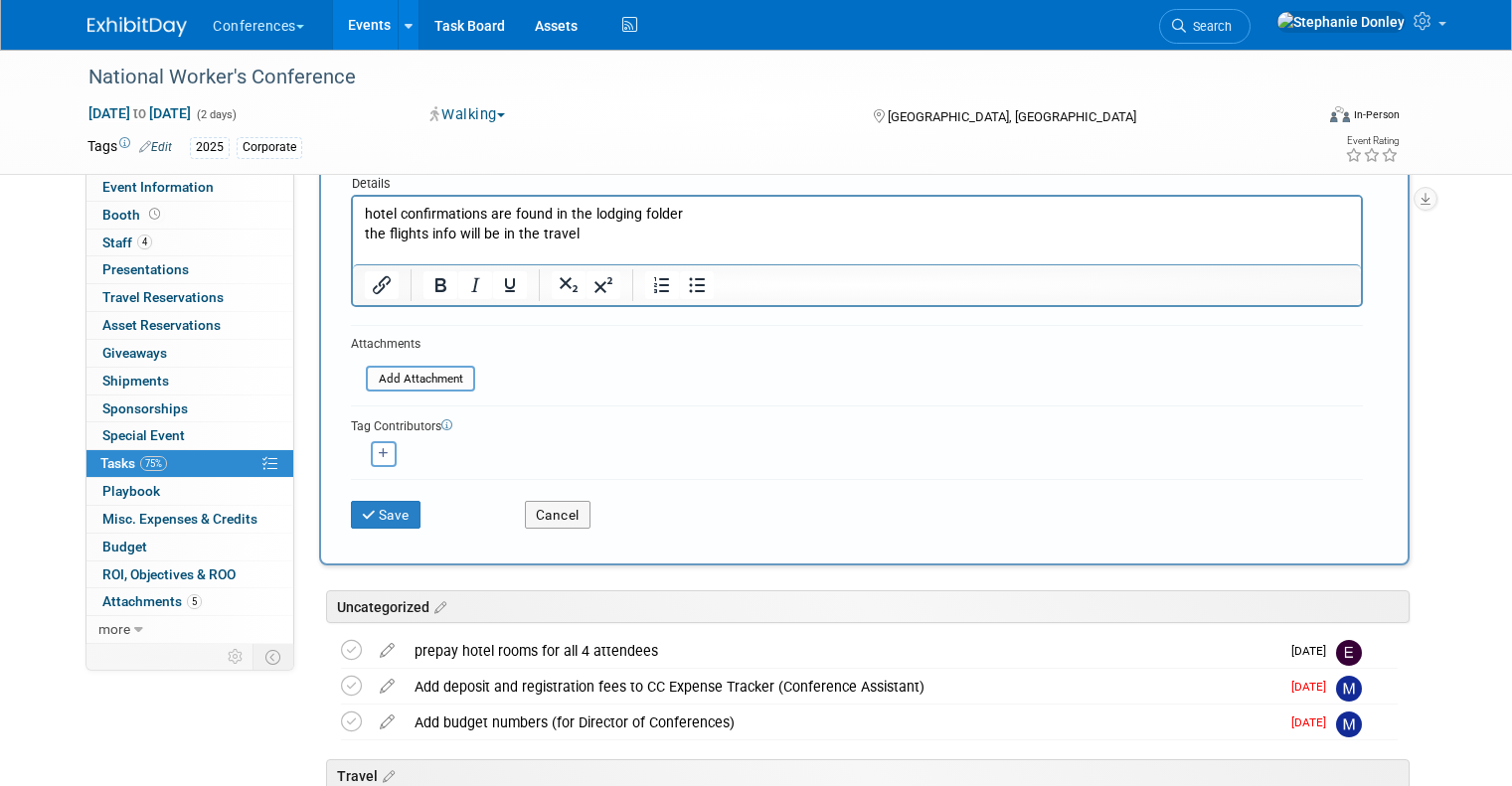 scroll, scrollTop: 289, scrollLeft: 0, axis: vertical 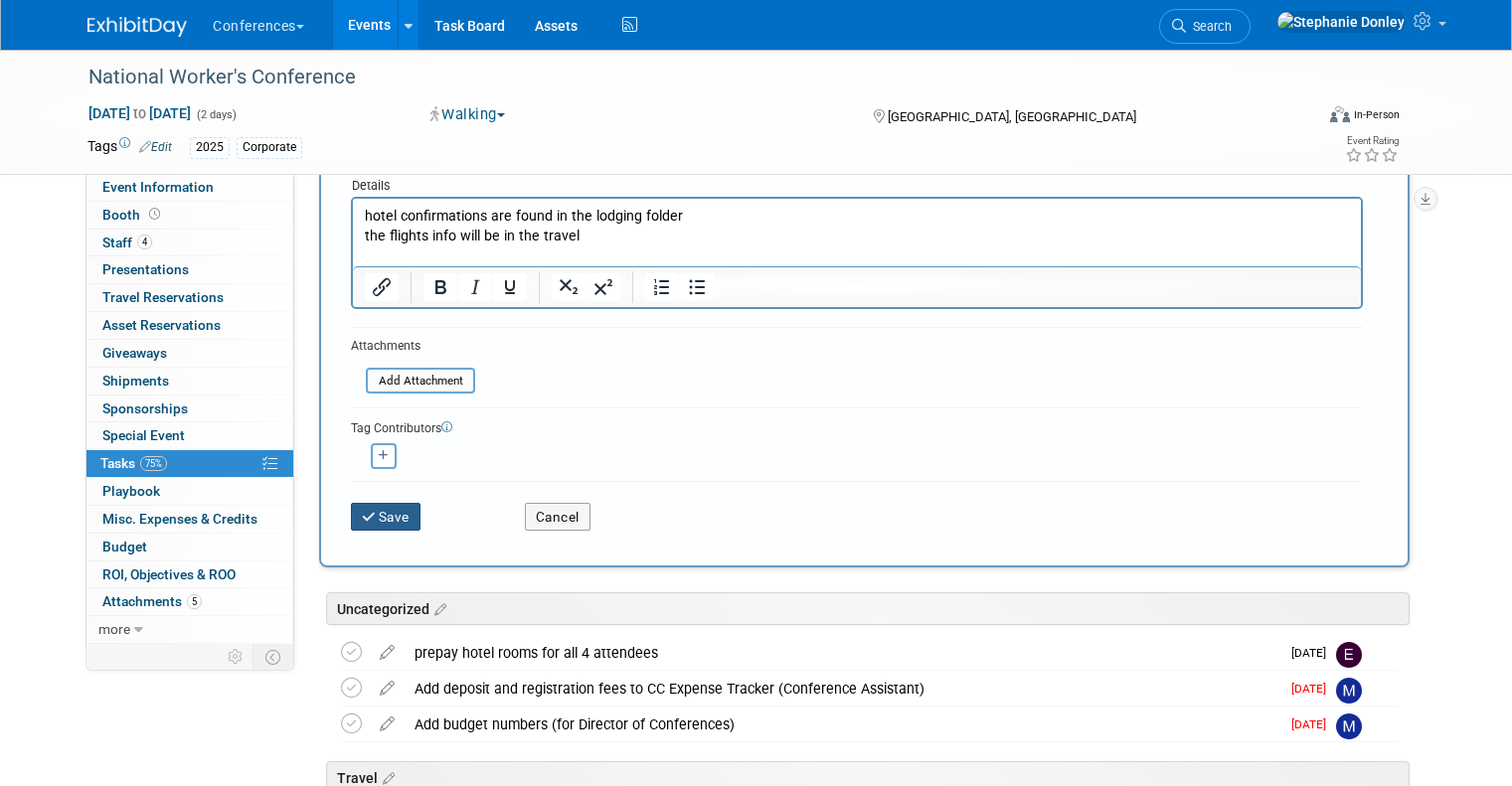 click on "Save" at bounding box center [386, 517] 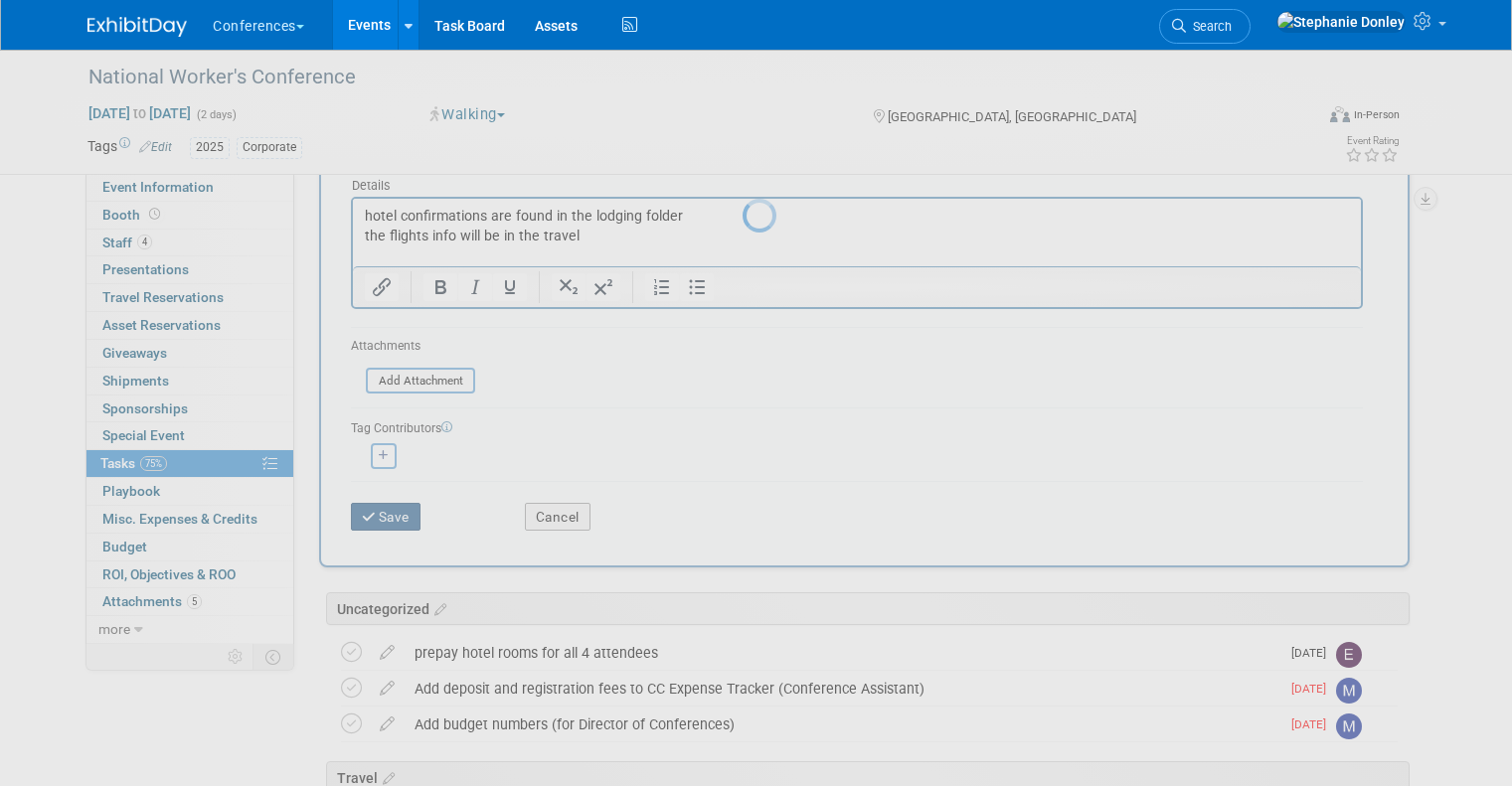scroll, scrollTop: 0, scrollLeft: 0, axis: both 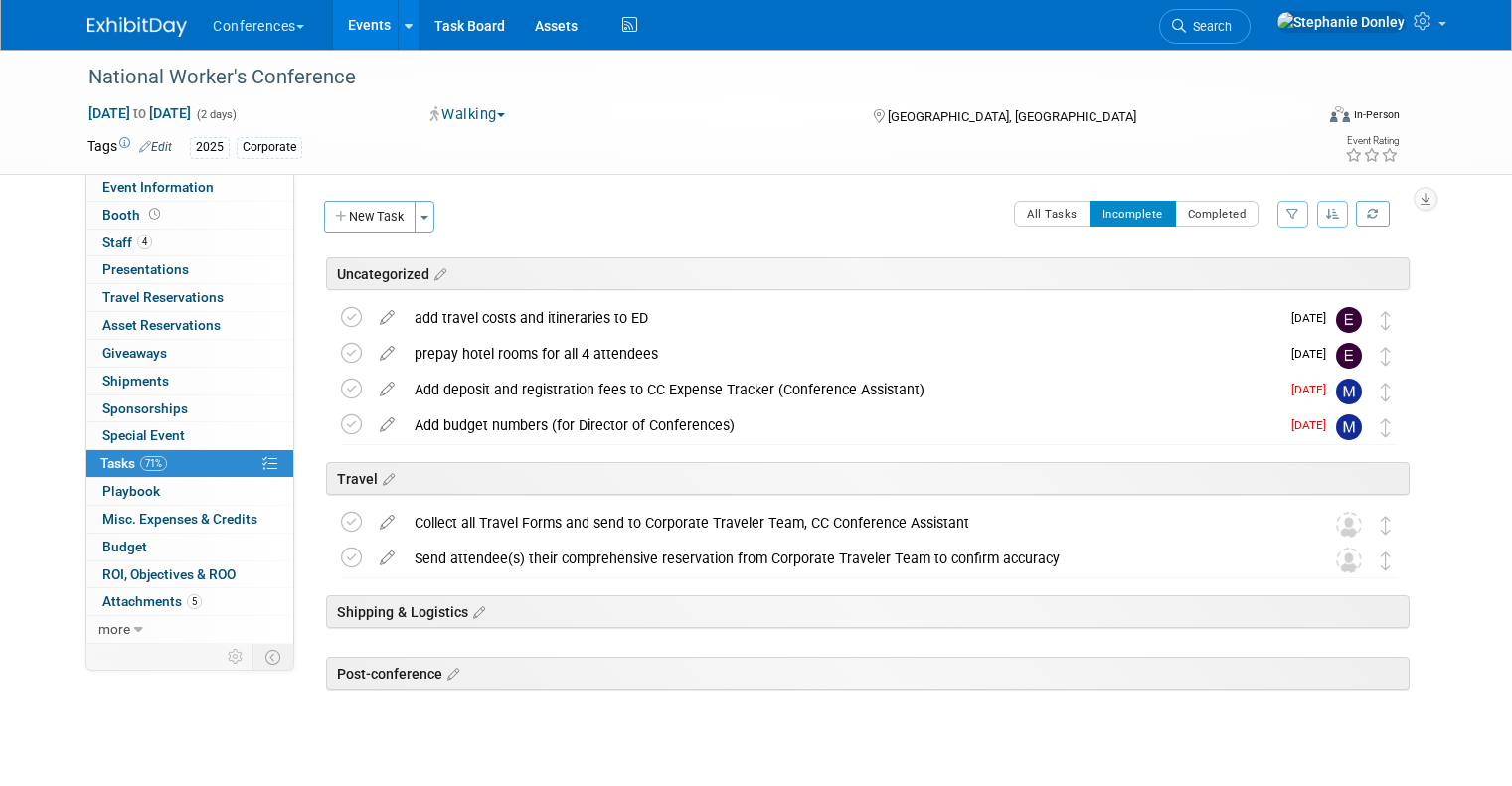 click on "Uncategorized
National Worker's Conference
[GEOGRAPHIC_DATA], [GEOGRAPHIC_DATA]
[DATE]   to   [DATE]
(Walking)
add travel costs and itineraries to ED
DETAILS
hotel confirmations are found in the lodging folder the flights info will be in the travel
Pro tip: Press Ctrl-Enter to submit comment.
Submit
Show task history
[DATE]
prepay hotel rooms for all 4 attendees
DETAILS
already  have an extend card created for this under the corporate budget National workers Conf_Hotels_Nov 2025
Pro tip: Press Ctrl-Enter to submit comment.
Submit
Show task history
[DATE]
Add deposit and registration fees to CC Expense Tracker (Conference Assistant)" at bounding box center (864, 519) 